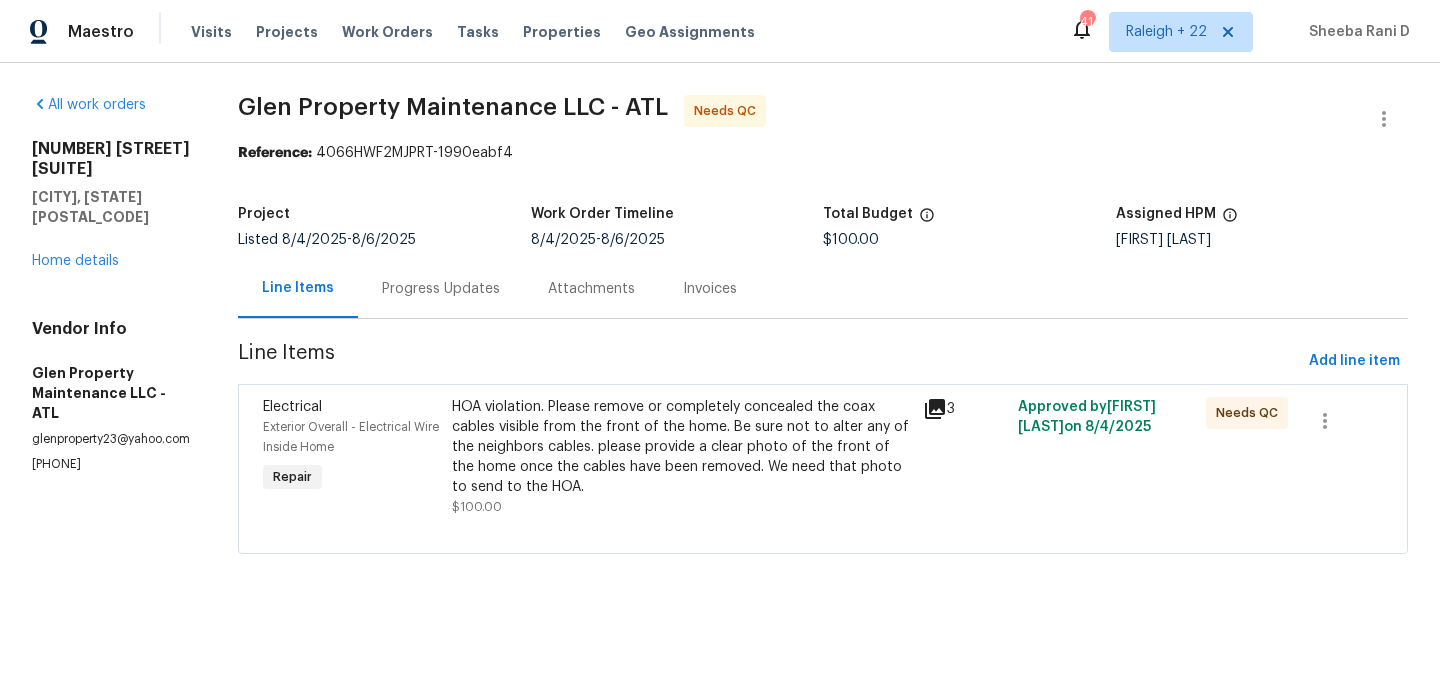 scroll, scrollTop: 0, scrollLeft: 0, axis: both 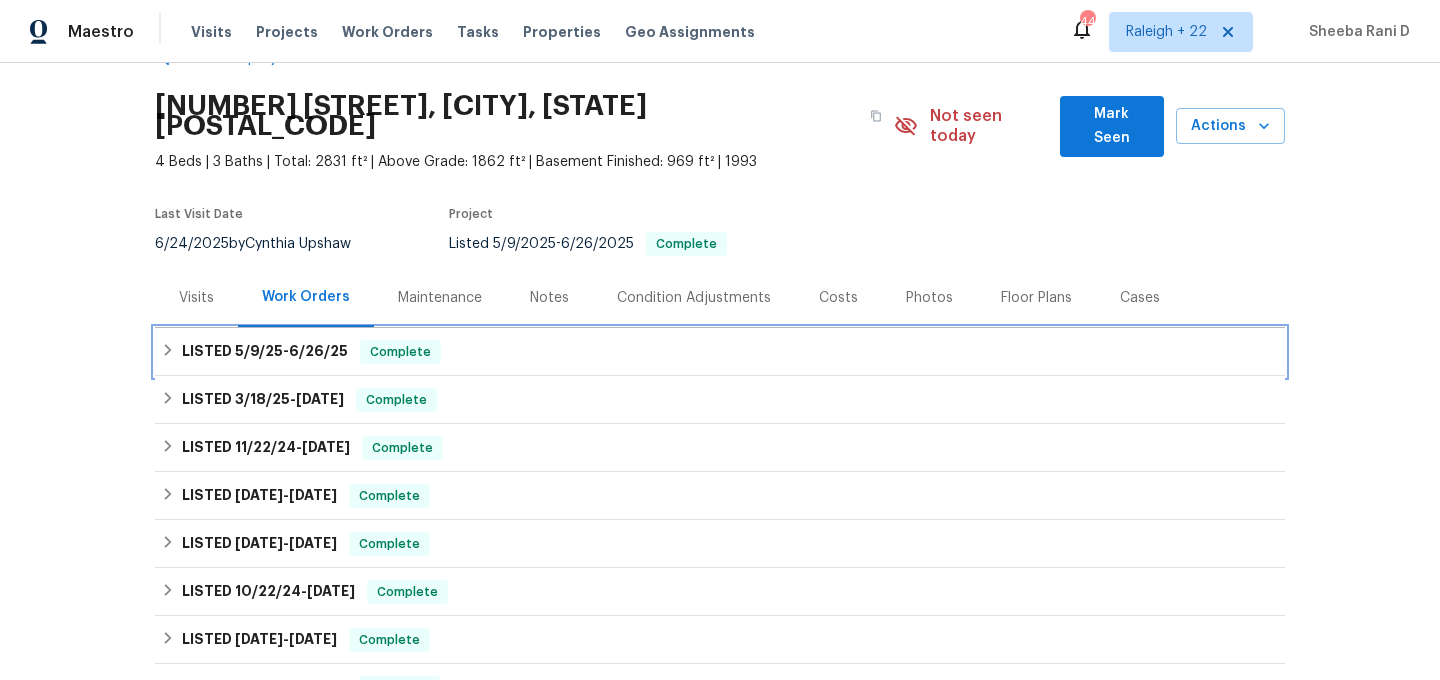 click 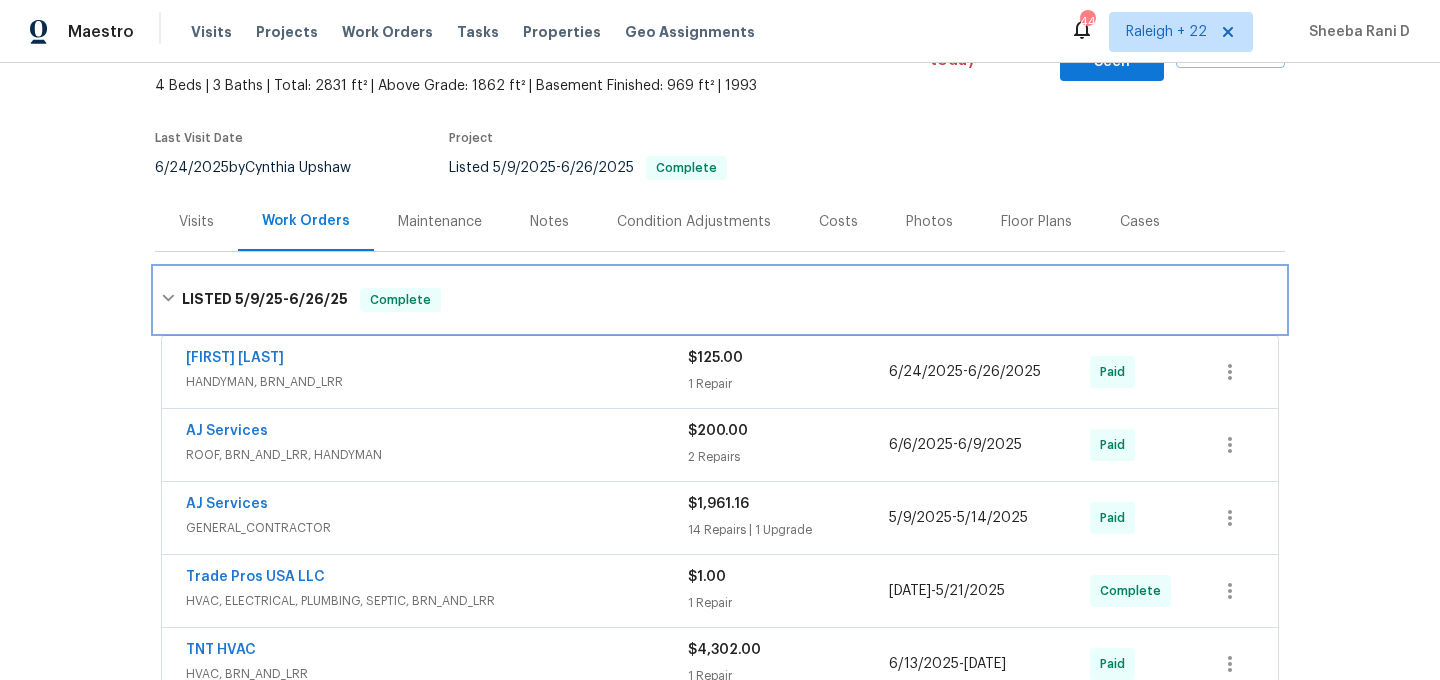 scroll, scrollTop: 155, scrollLeft: 0, axis: vertical 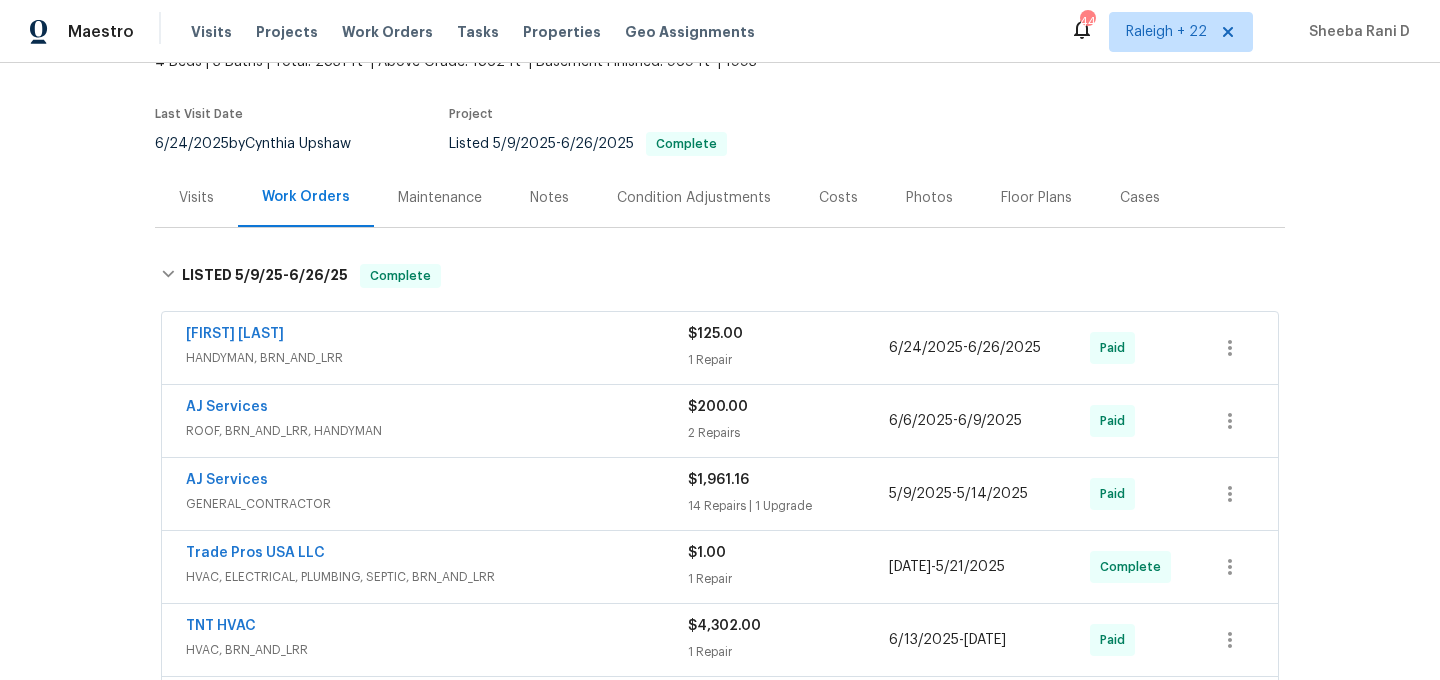 click on "HANDYMAN, BRN_AND_LRR" at bounding box center [437, 358] 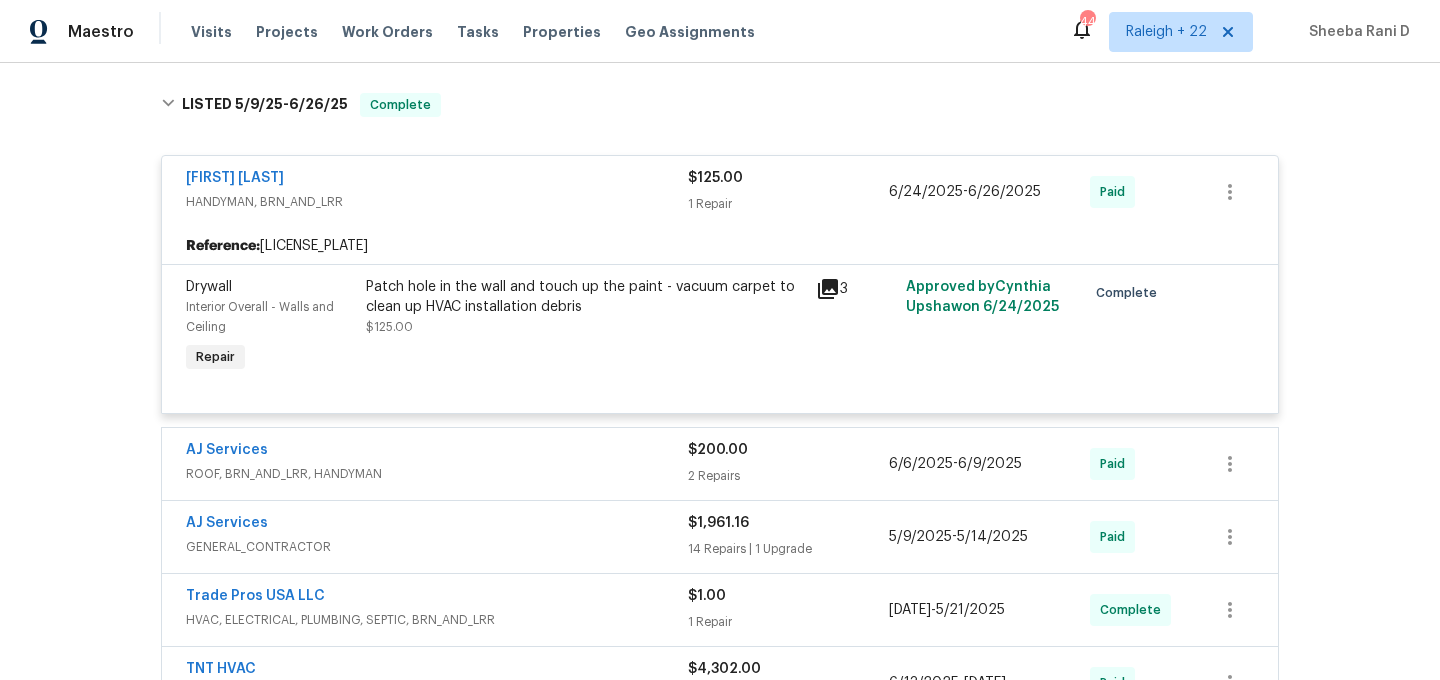 scroll, scrollTop: 394, scrollLeft: 0, axis: vertical 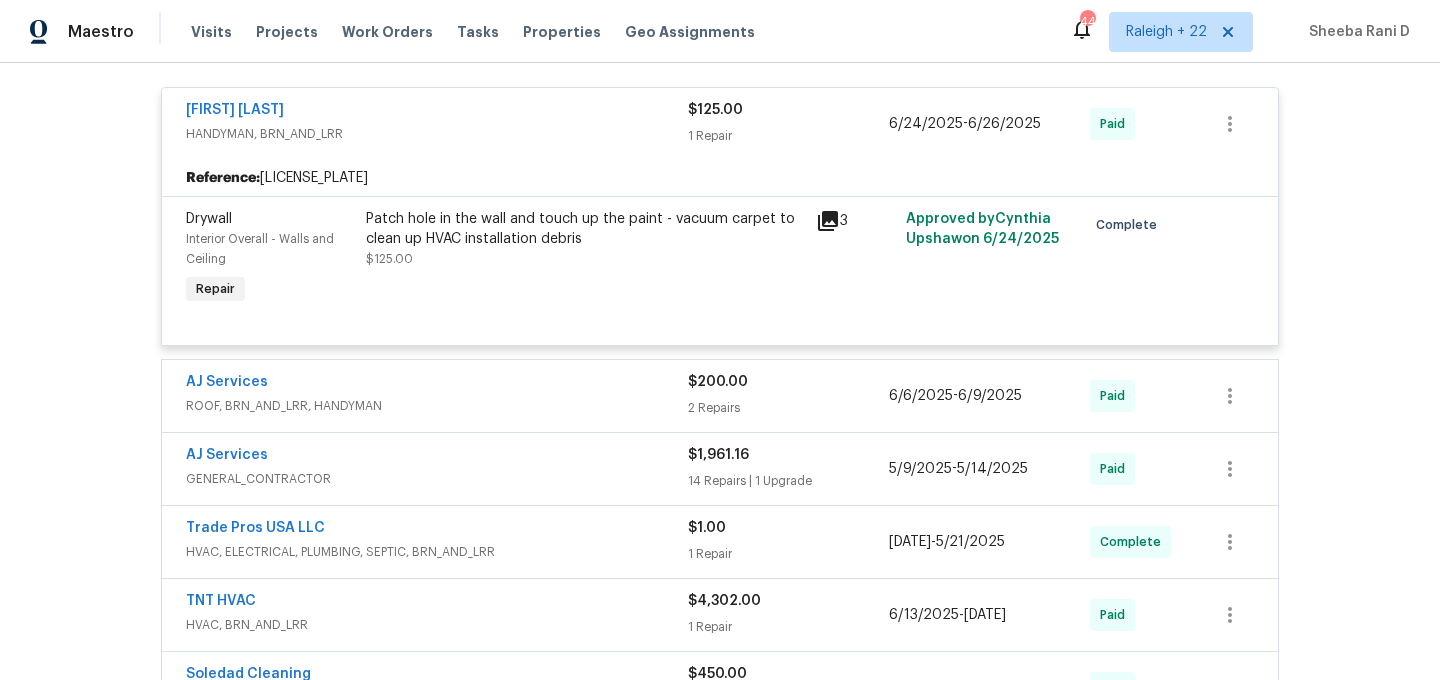 click on "ROOF, BRN_AND_LRR, HANDYMAN" at bounding box center [437, 406] 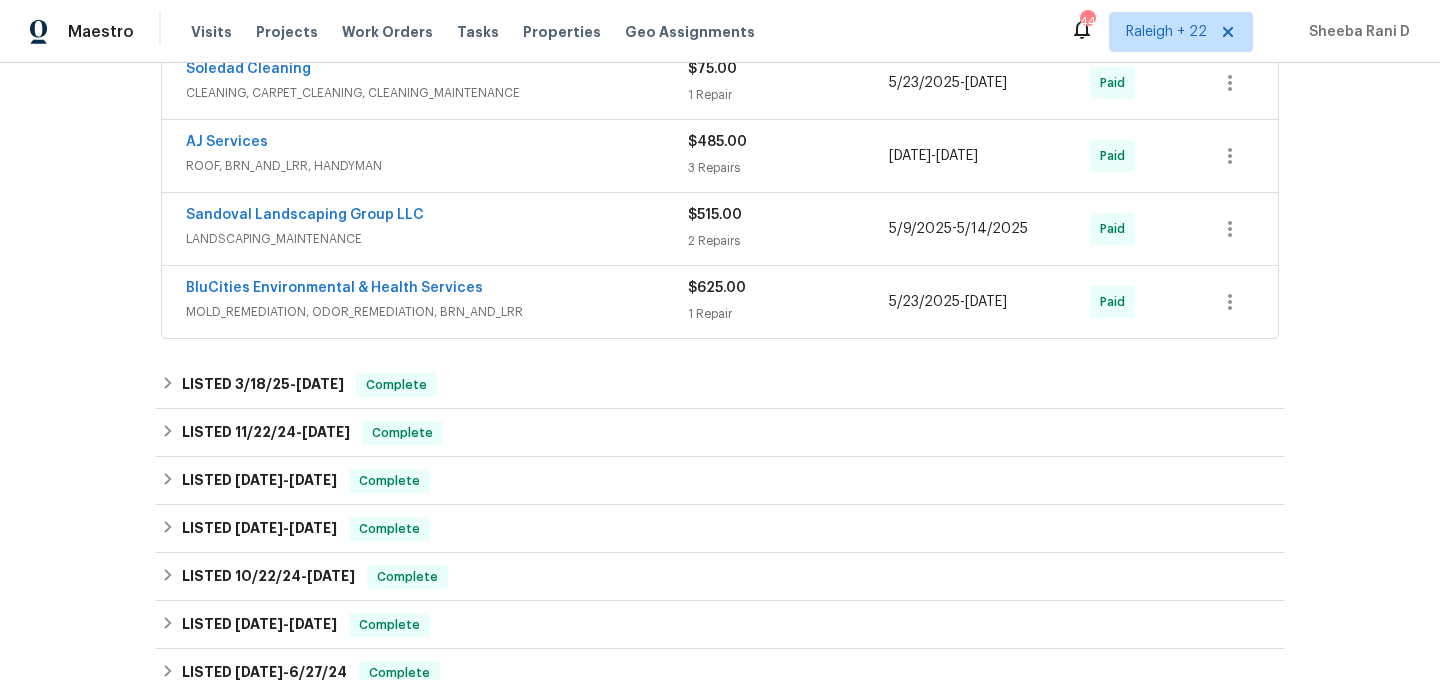scroll, scrollTop: 1613, scrollLeft: 0, axis: vertical 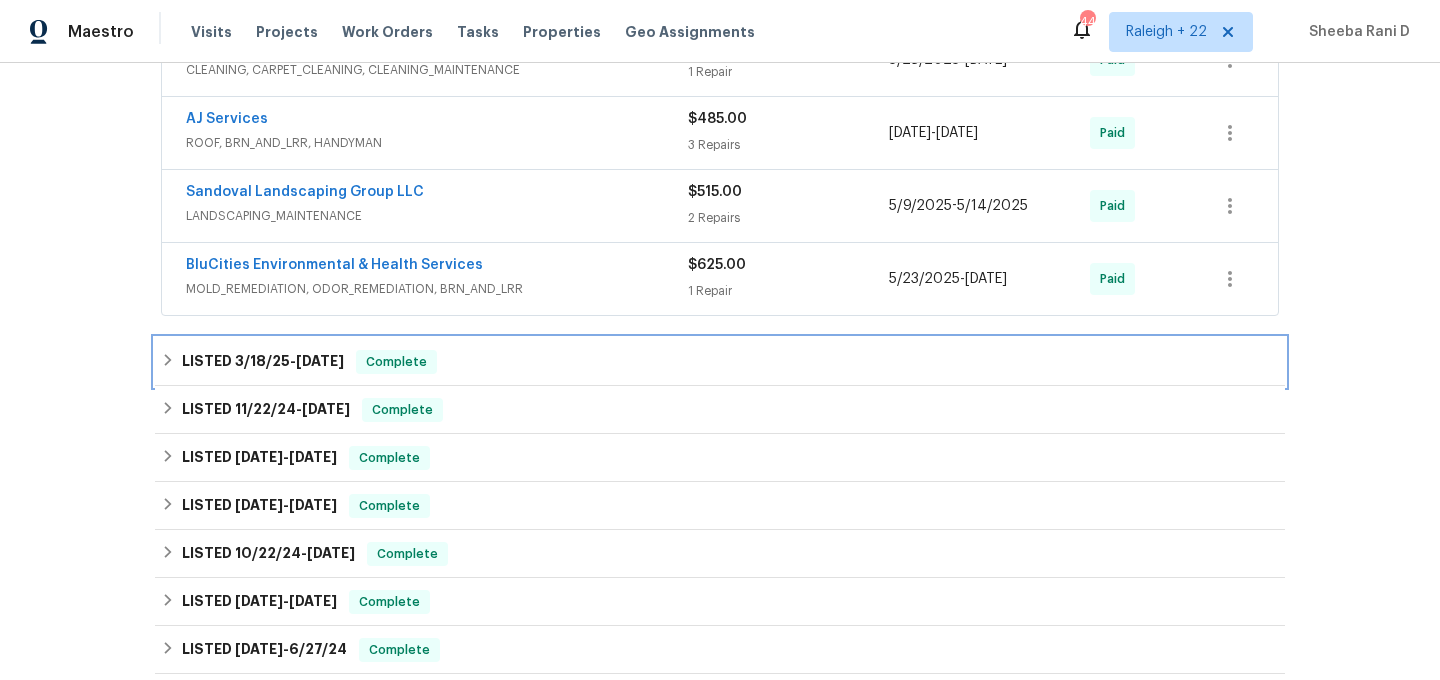 click 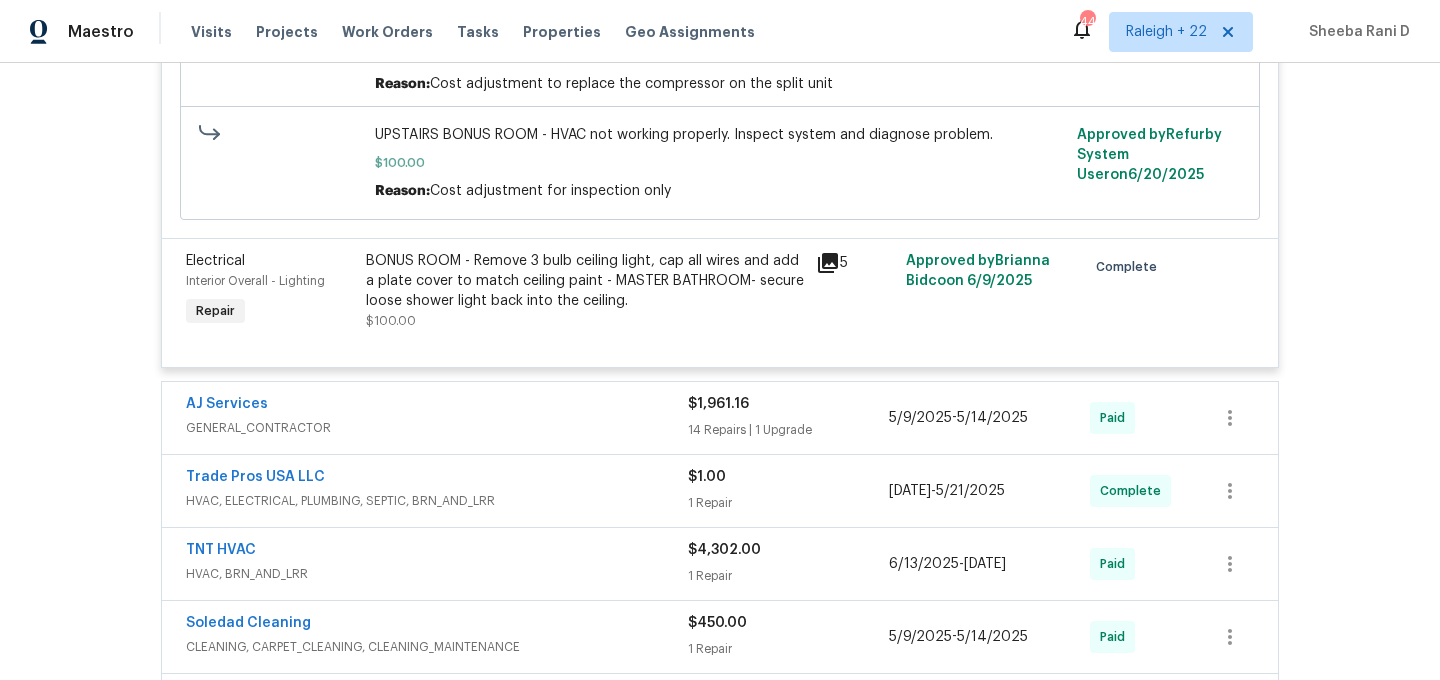 scroll, scrollTop: 1004, scrollLeft: 0, axis: vertical 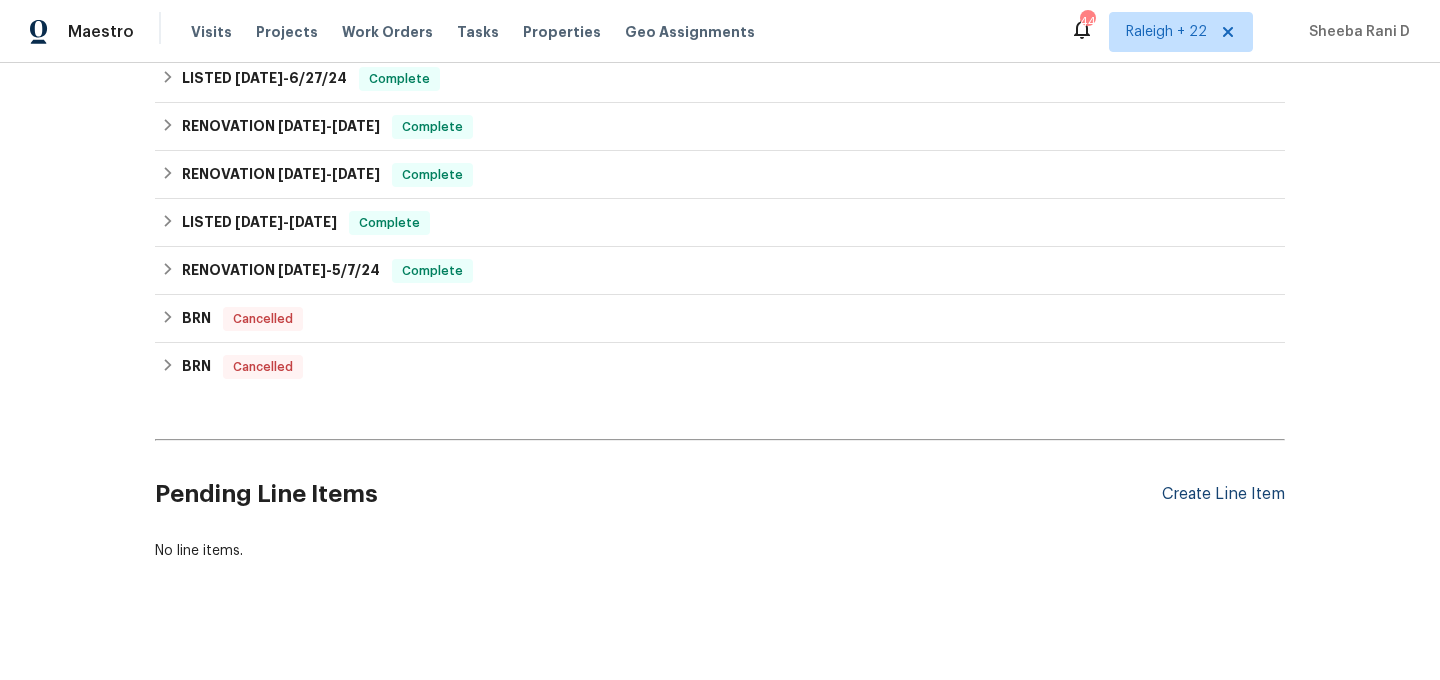 click on "Create Line Item" at bounding box center [1223, 494] 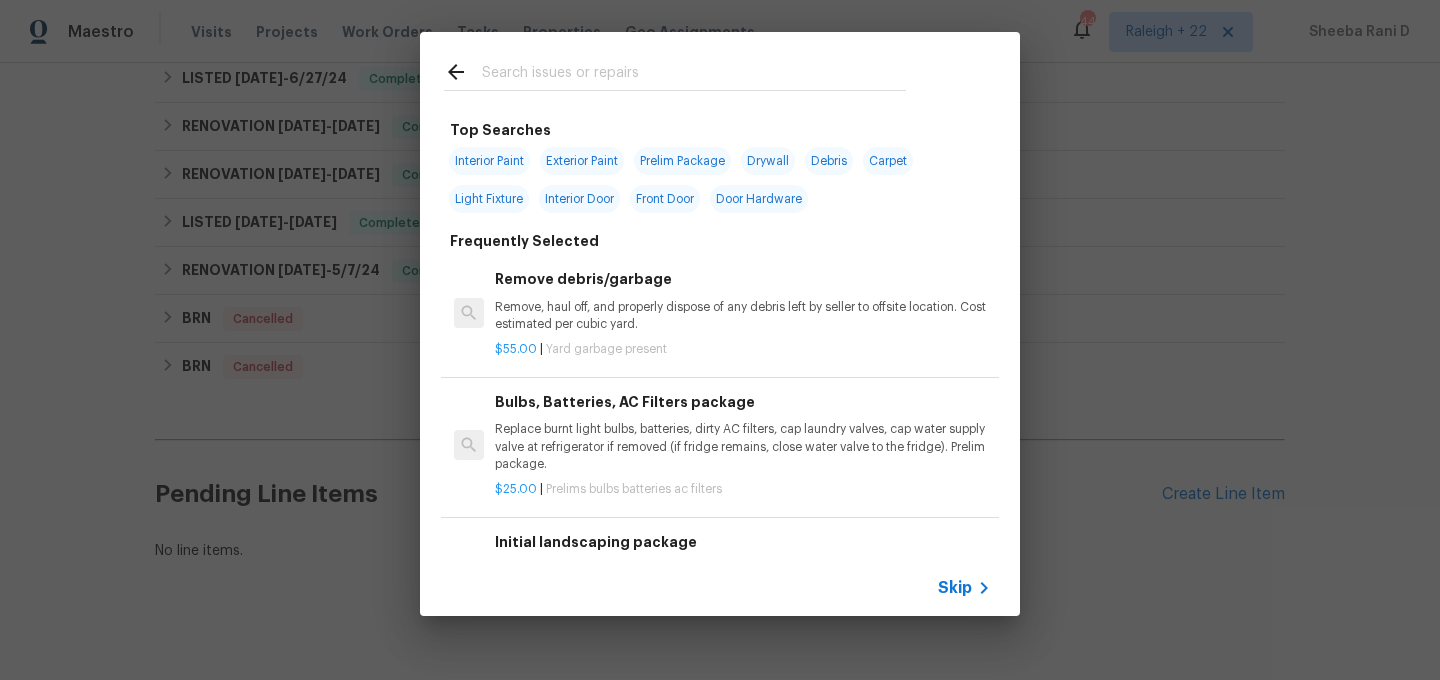 click on "Skip" at bounding box center [720, 588] 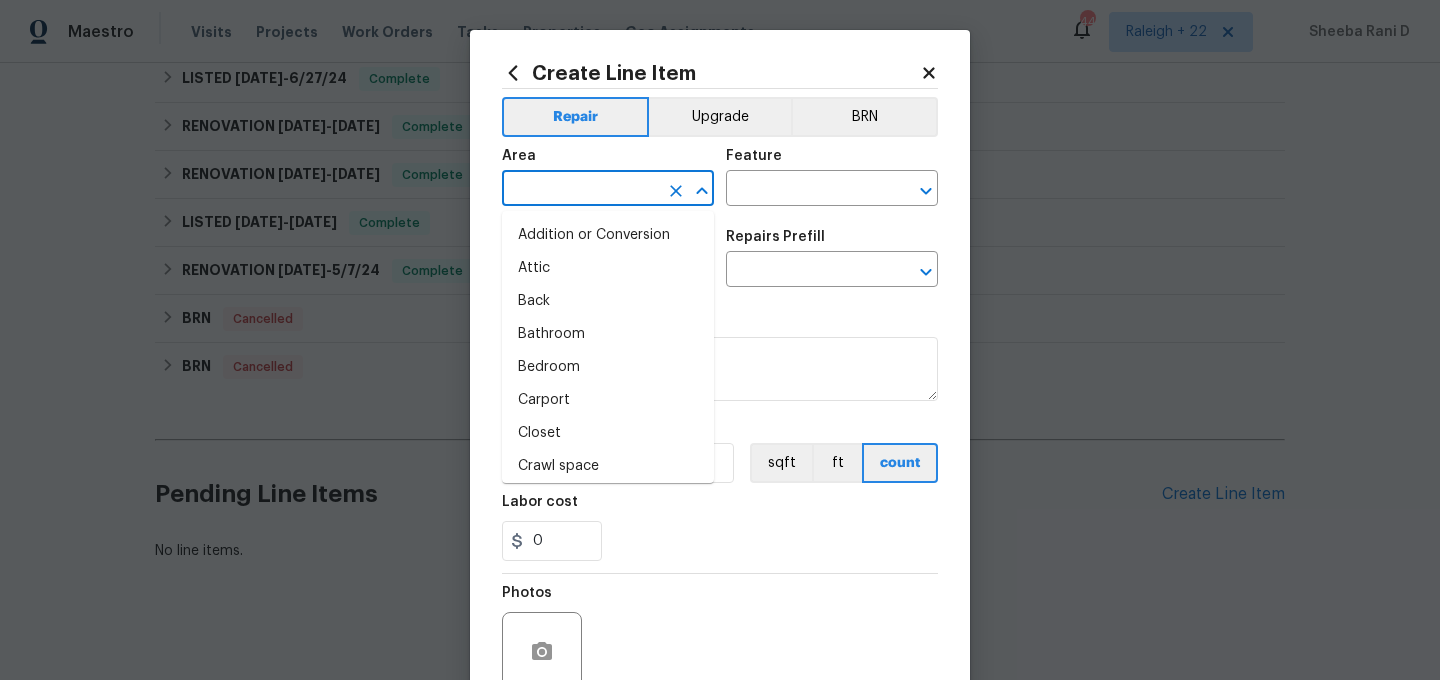 click at bounding box center (580, 190) 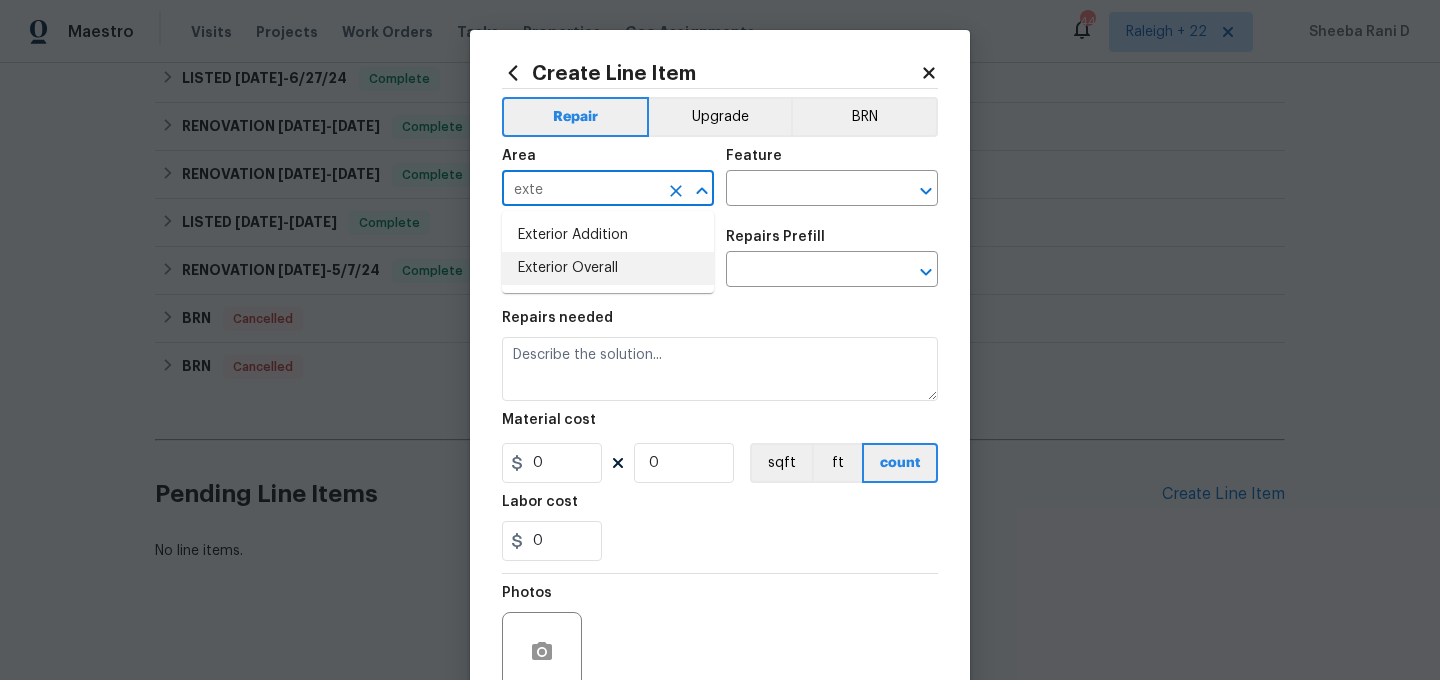 click on "Exterior Overall" at bounding box center (608, 268) 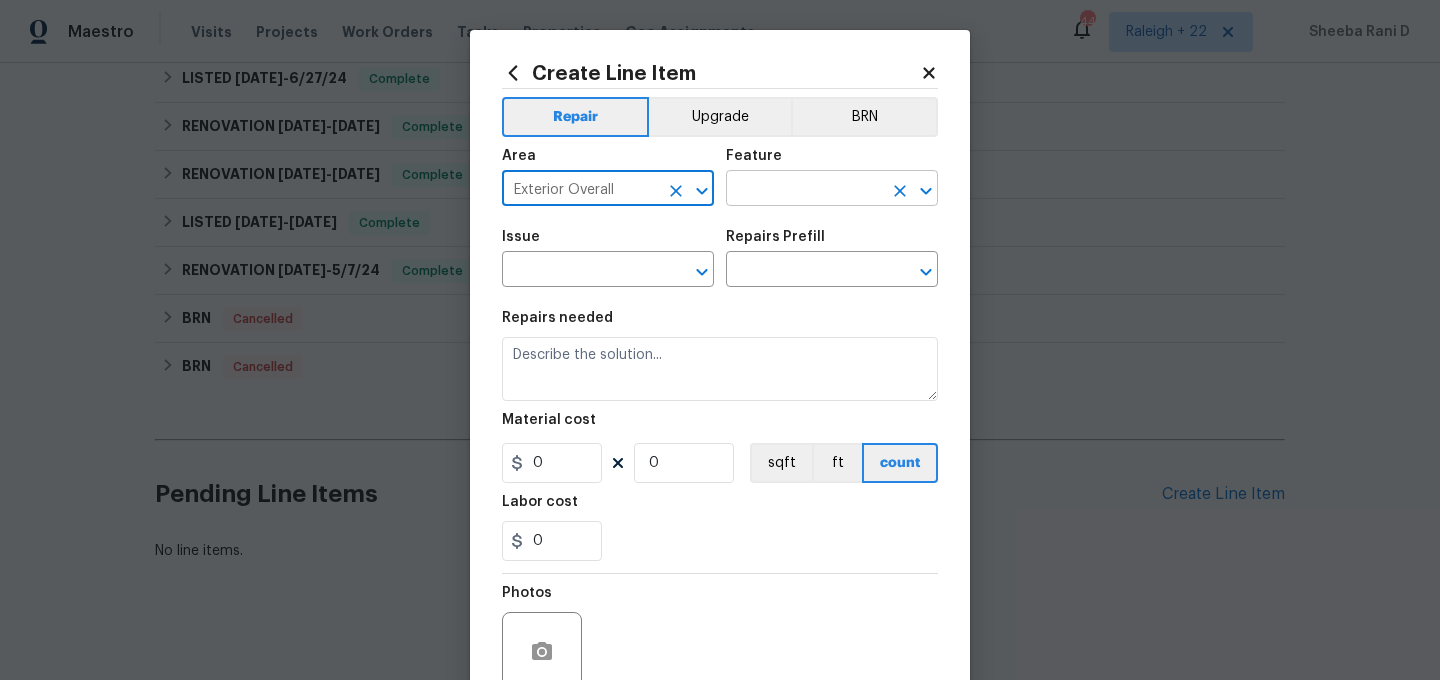 type on "Exterior Overall" 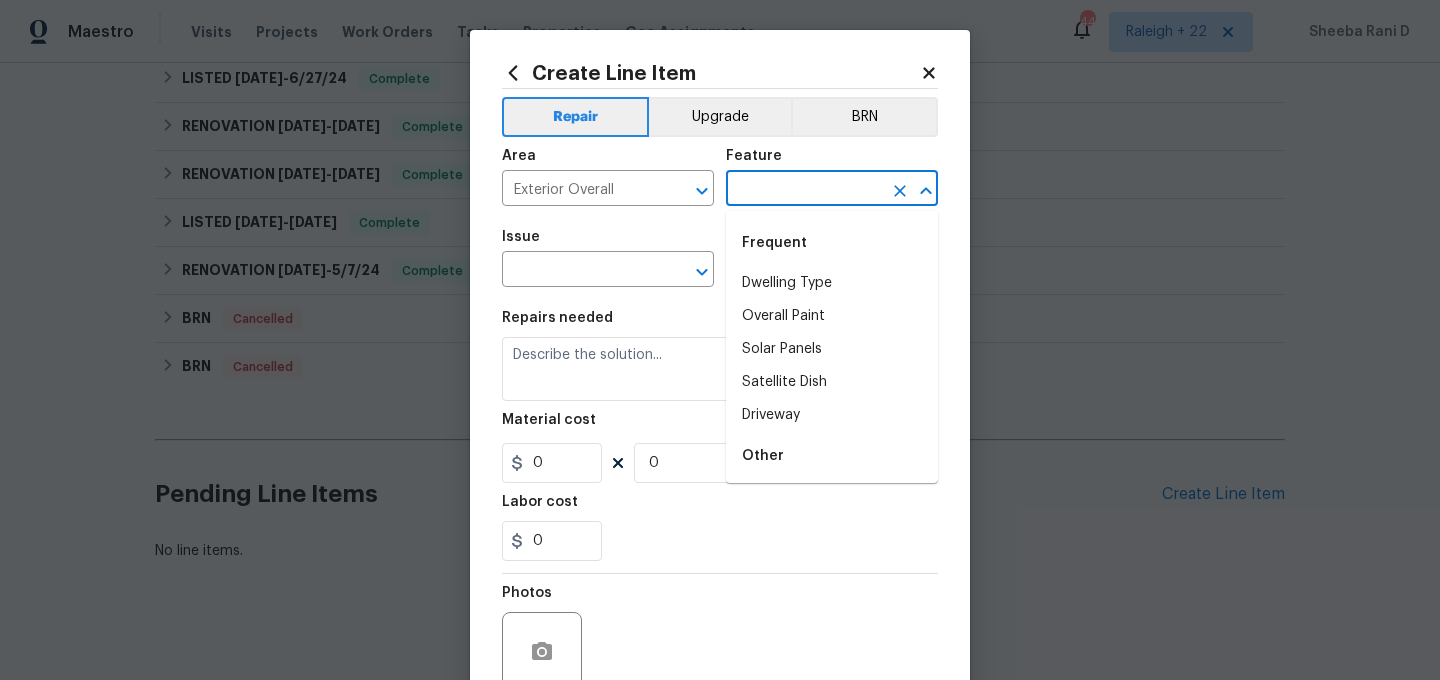 click at bounding box center (804, 190) 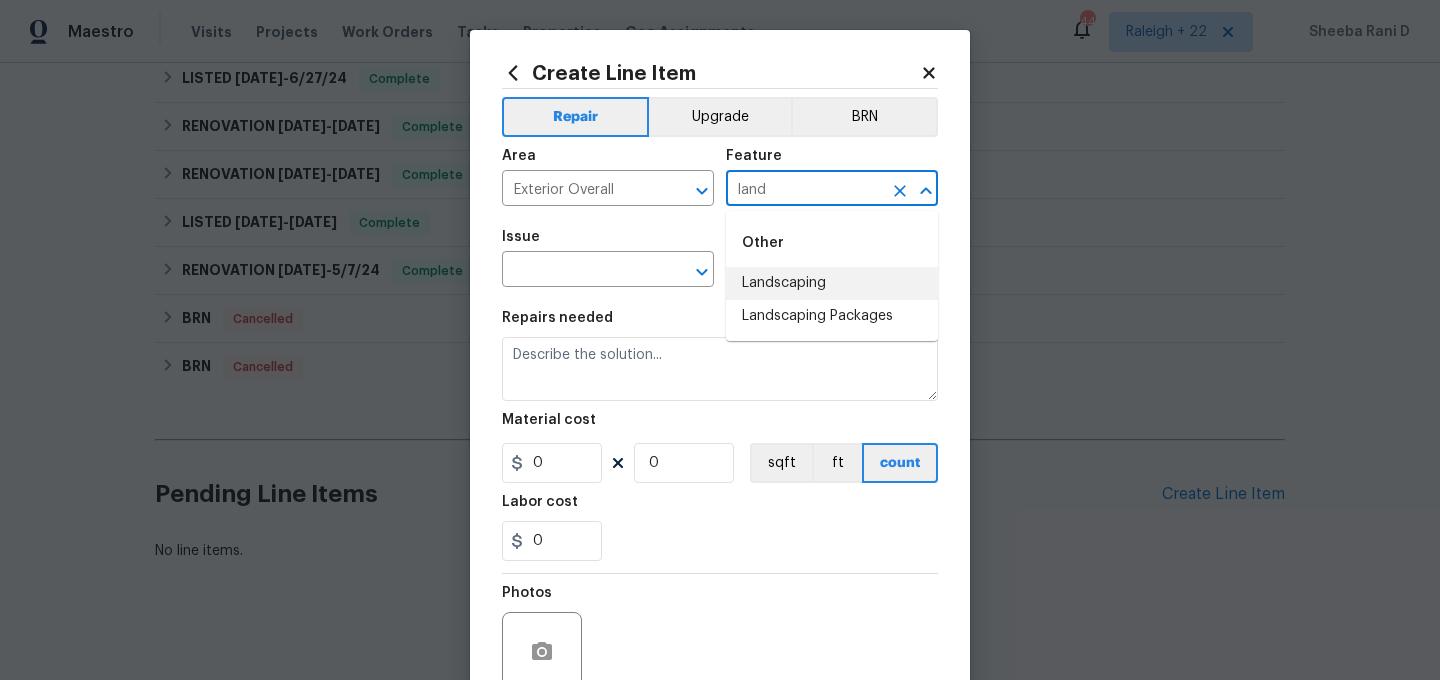 click on "Landscaping" at bounding box center (832, 283) 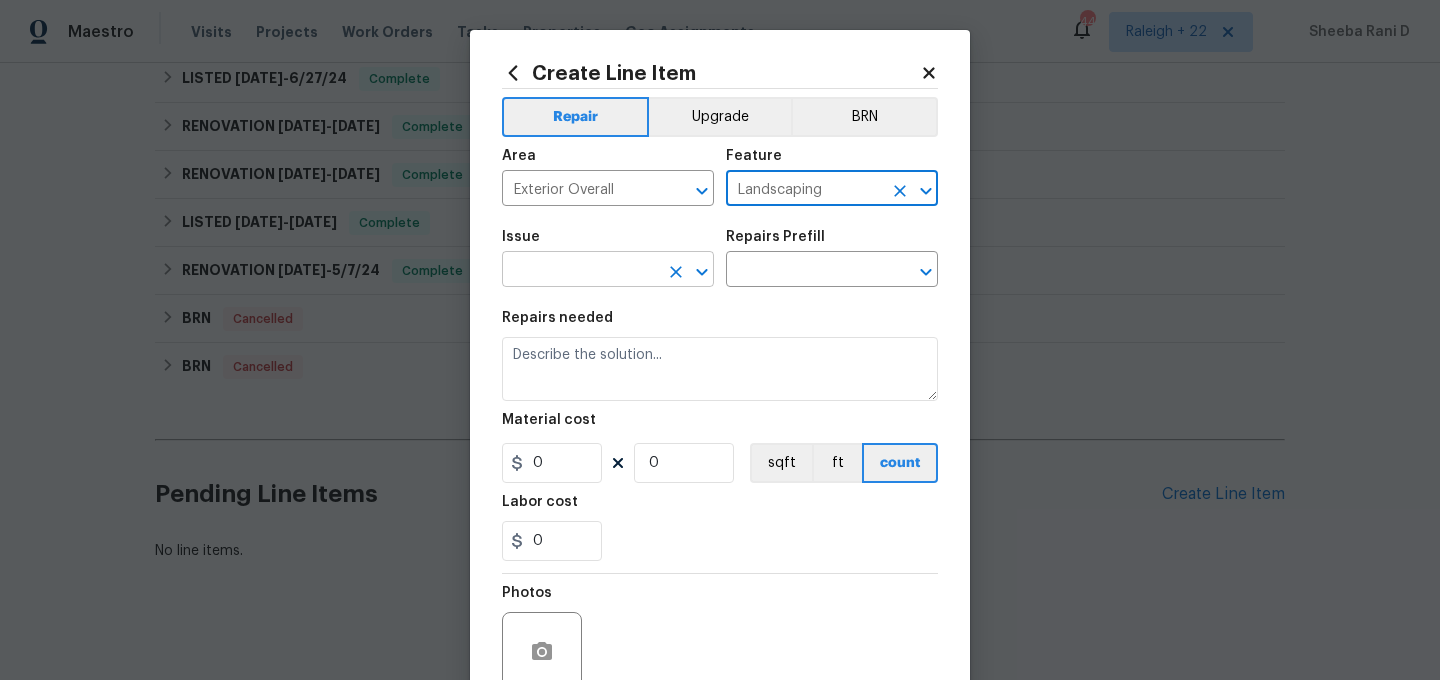 type on "Landscaping" 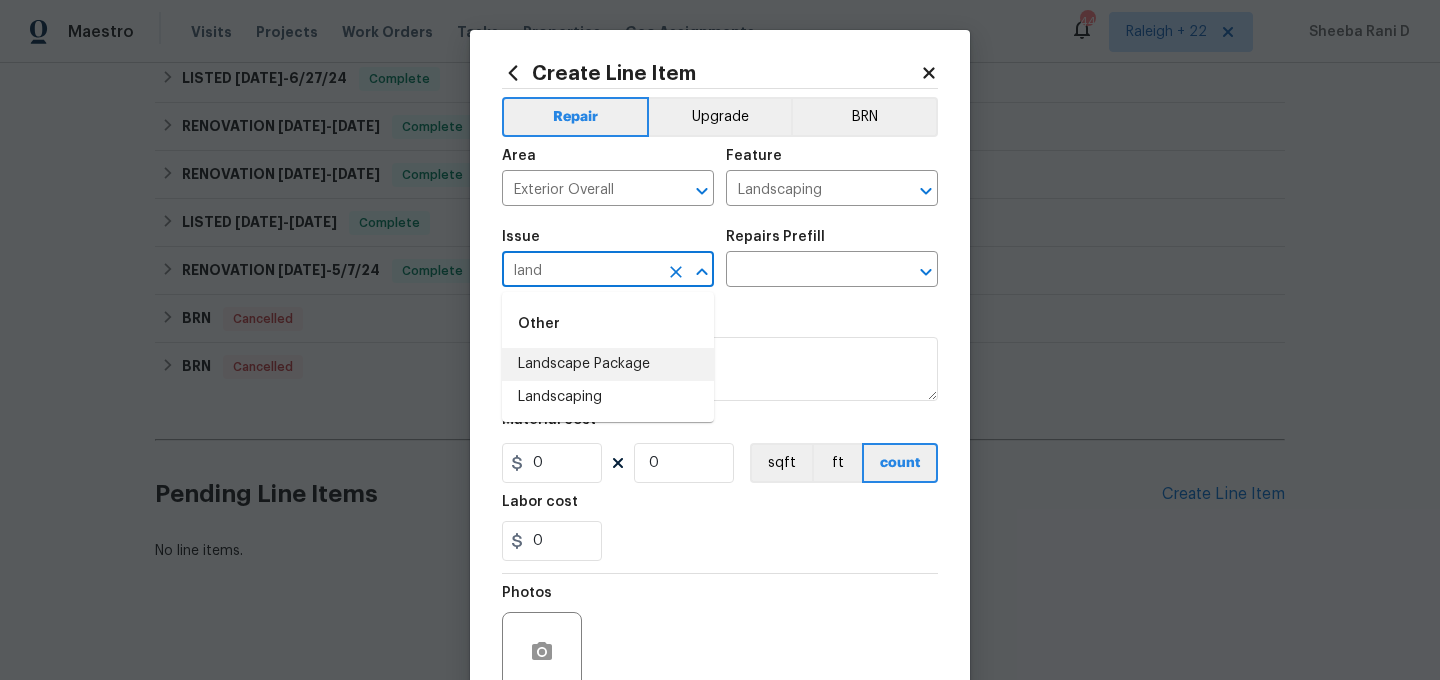 click on "Landscape Package" at bounding box center [608, 364] 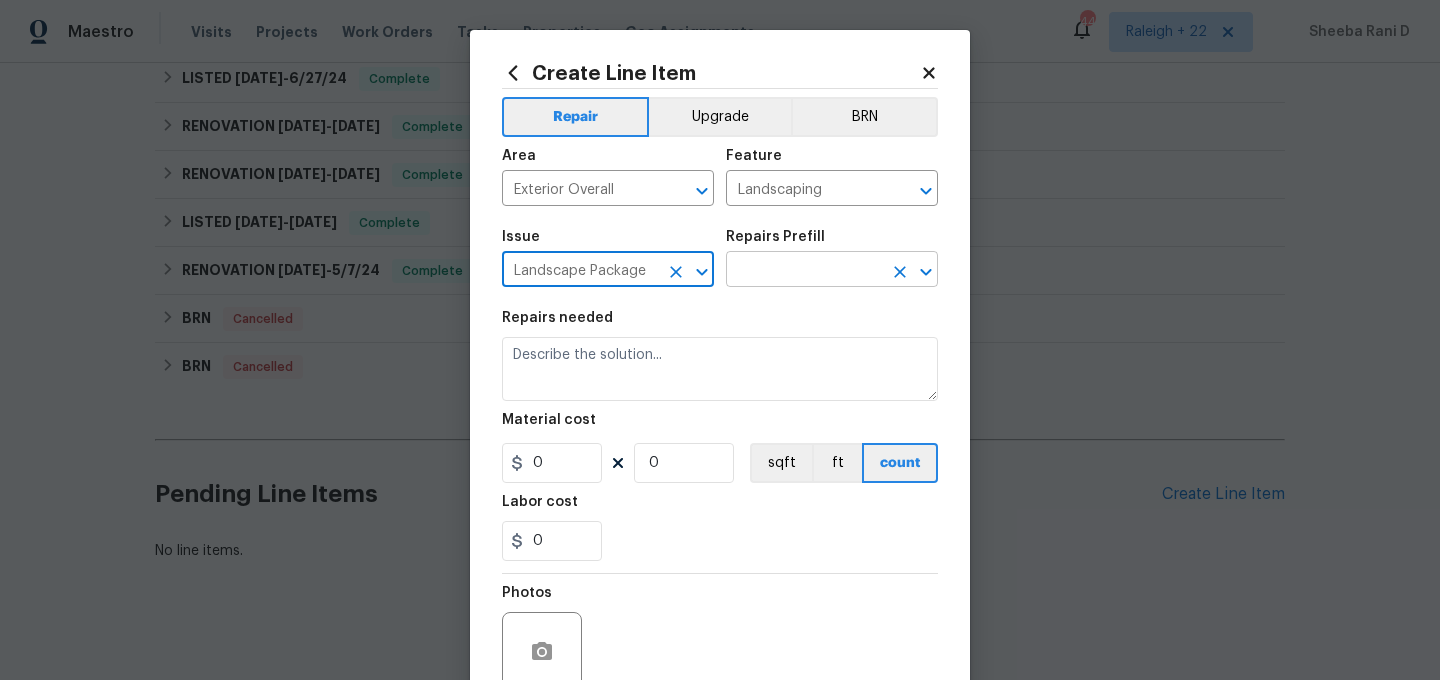 type on "Landscape Package" 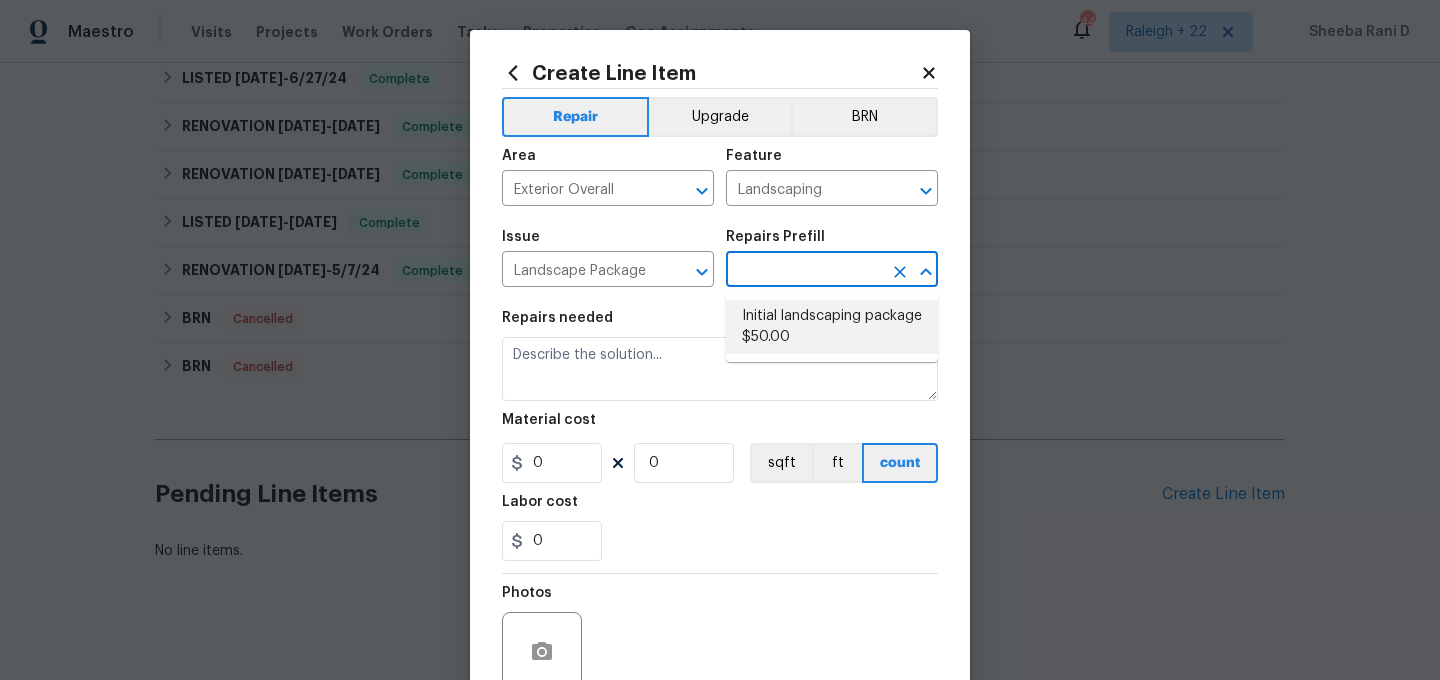click on "Initial landscaping package $50.00" at bounding box center (832, 327) 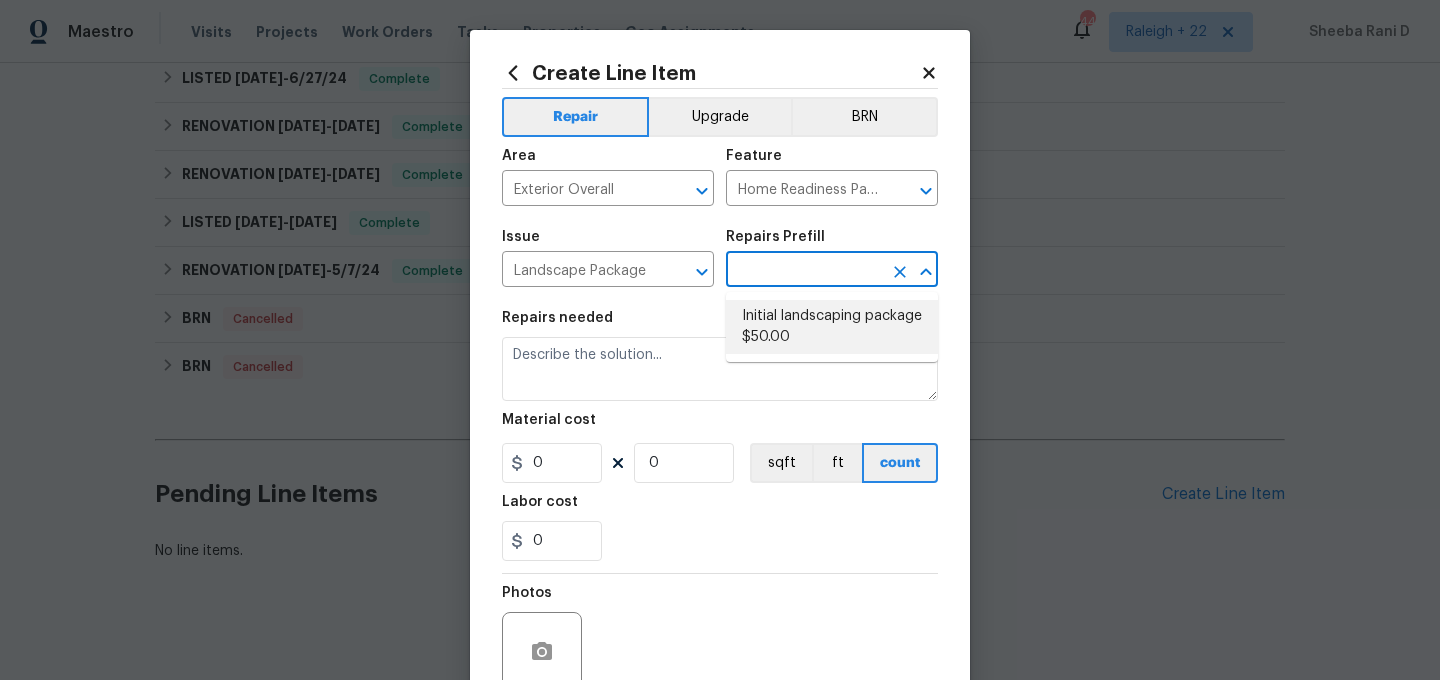 type on "Mowing of grass up to 6" in height. Mow, edge along driveways & sidewalks, trim along standing structures, trim bushes and shrubs (<6' in height). Remove weeds from previously maintained flowerbeds and remove standing yard debris (small twigs, non seasonal falling leaves).  Use leaf blower to remove clippings from hard surfaces."" 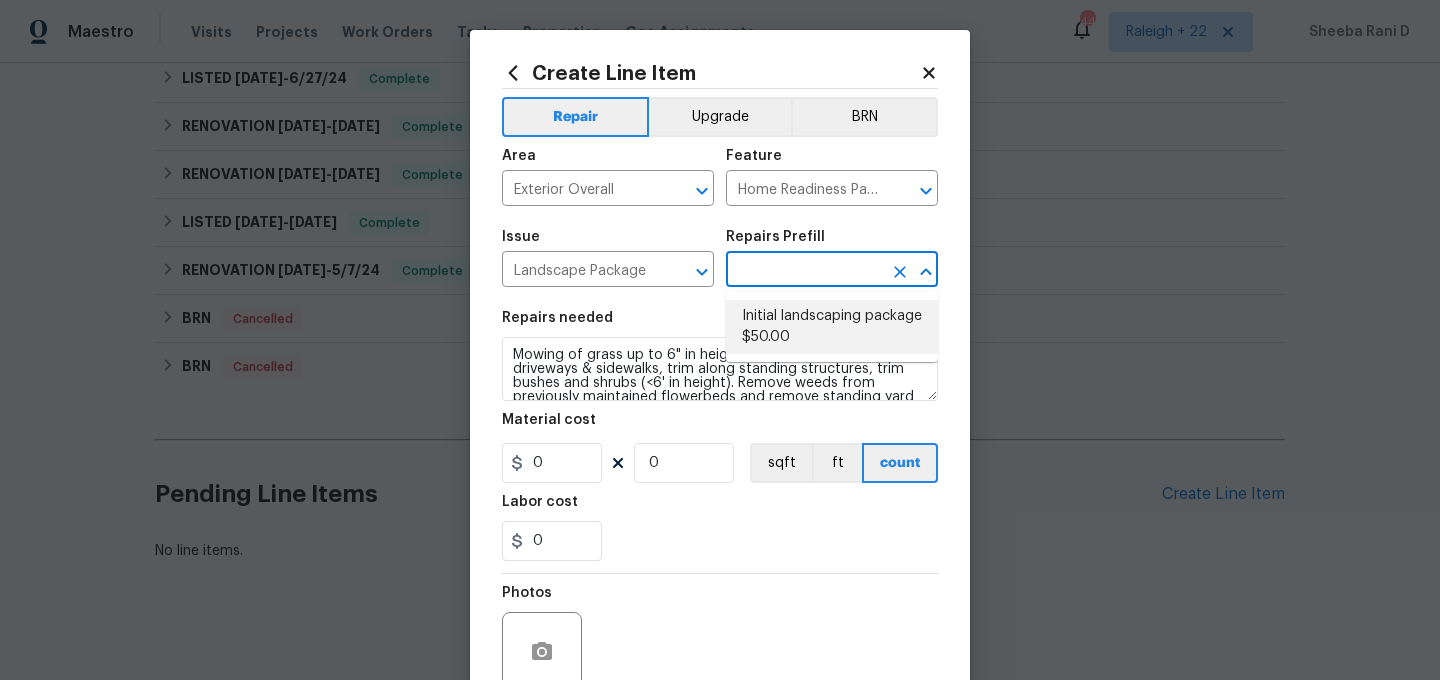 type on "1" 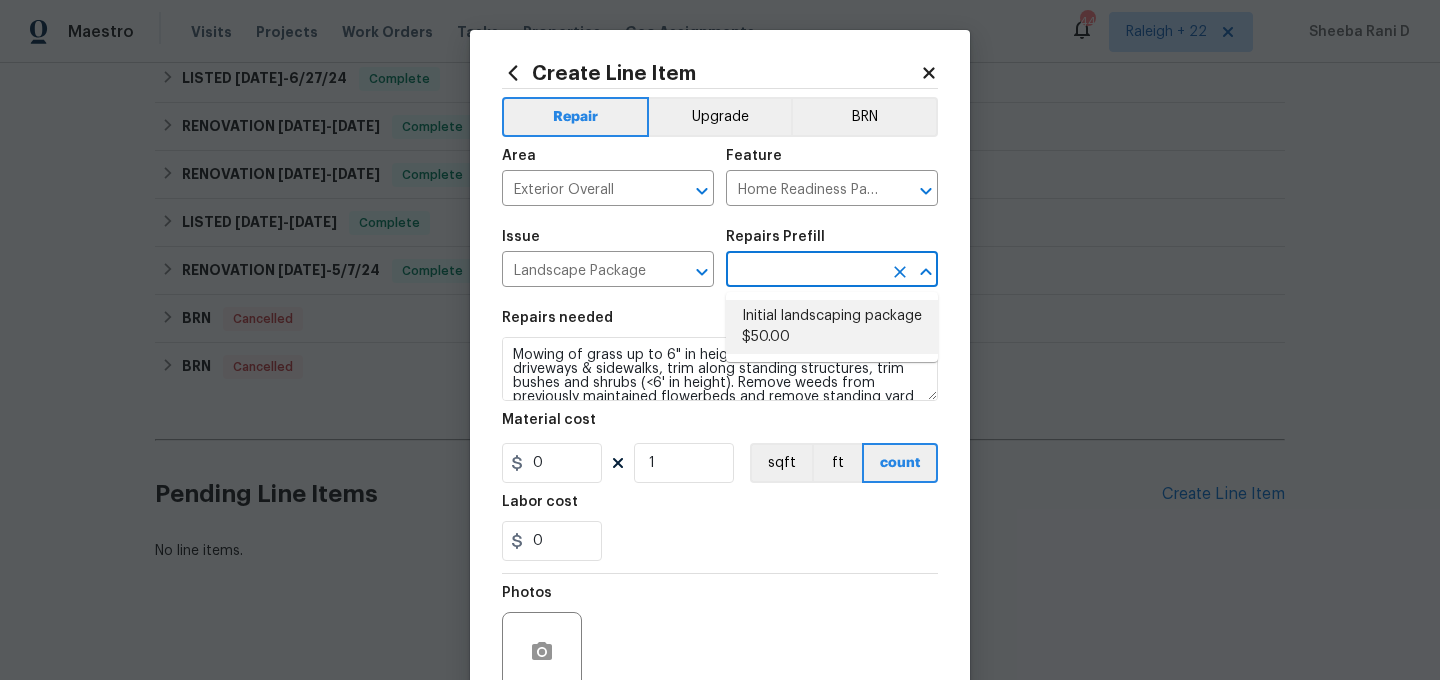 type on "Initial landscaping package $50.00" 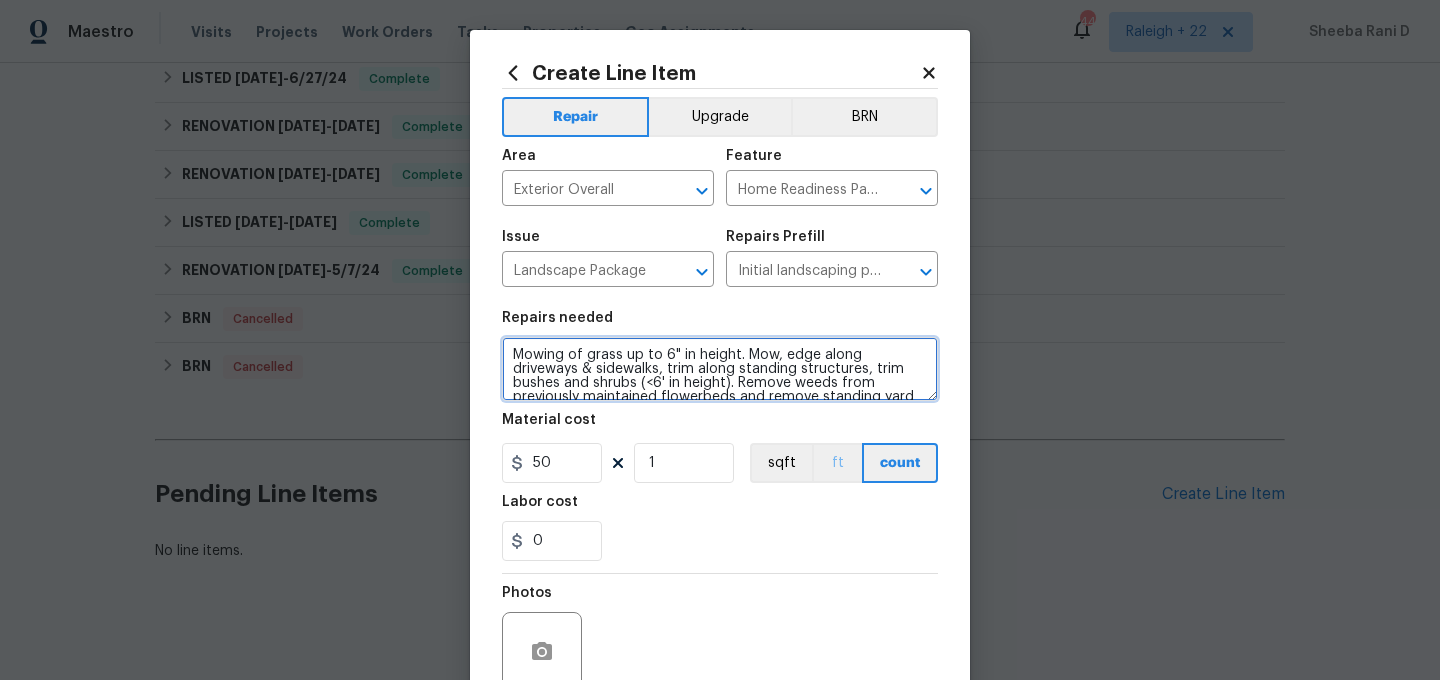 scroll, scrollTop: 42, scrollLeft: 0, axis: vertical 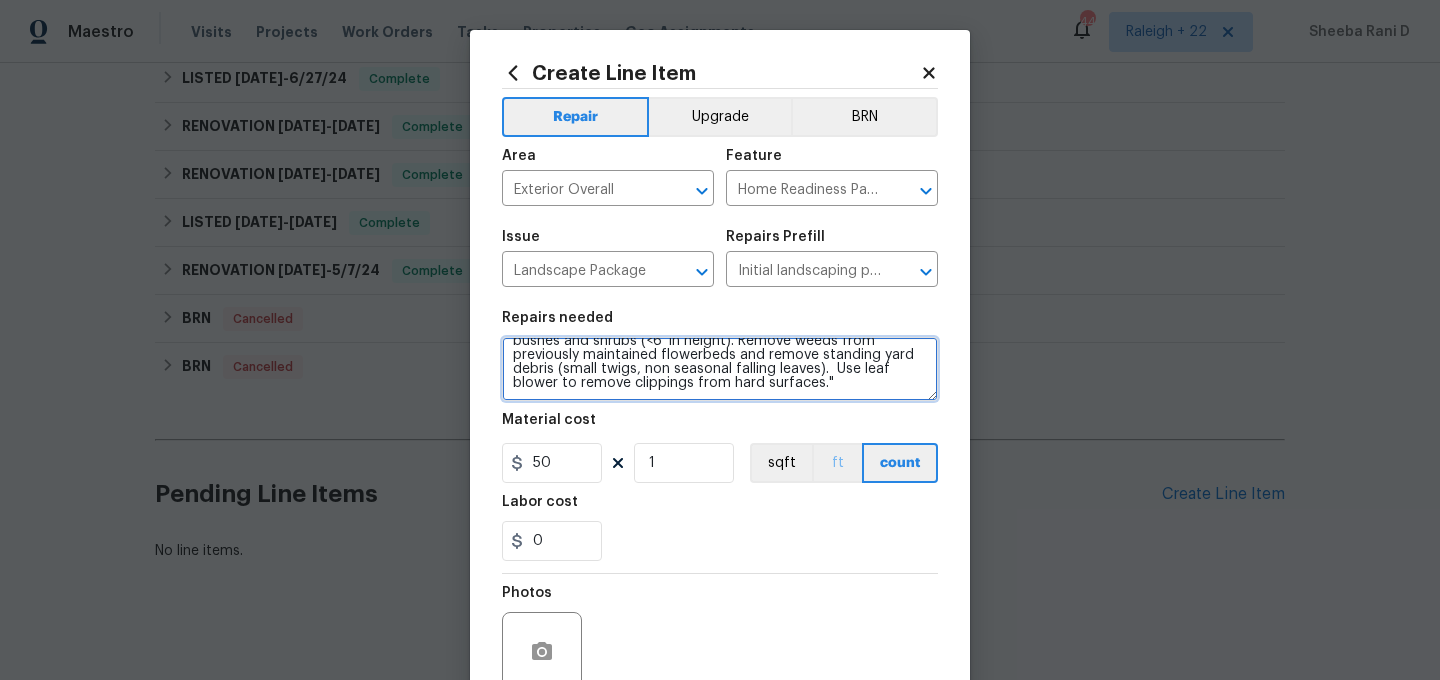 drag, startPoint x: 514, startPoint y: 353, endPoint x: 860, endPoint y: 475, distance: 366.87872 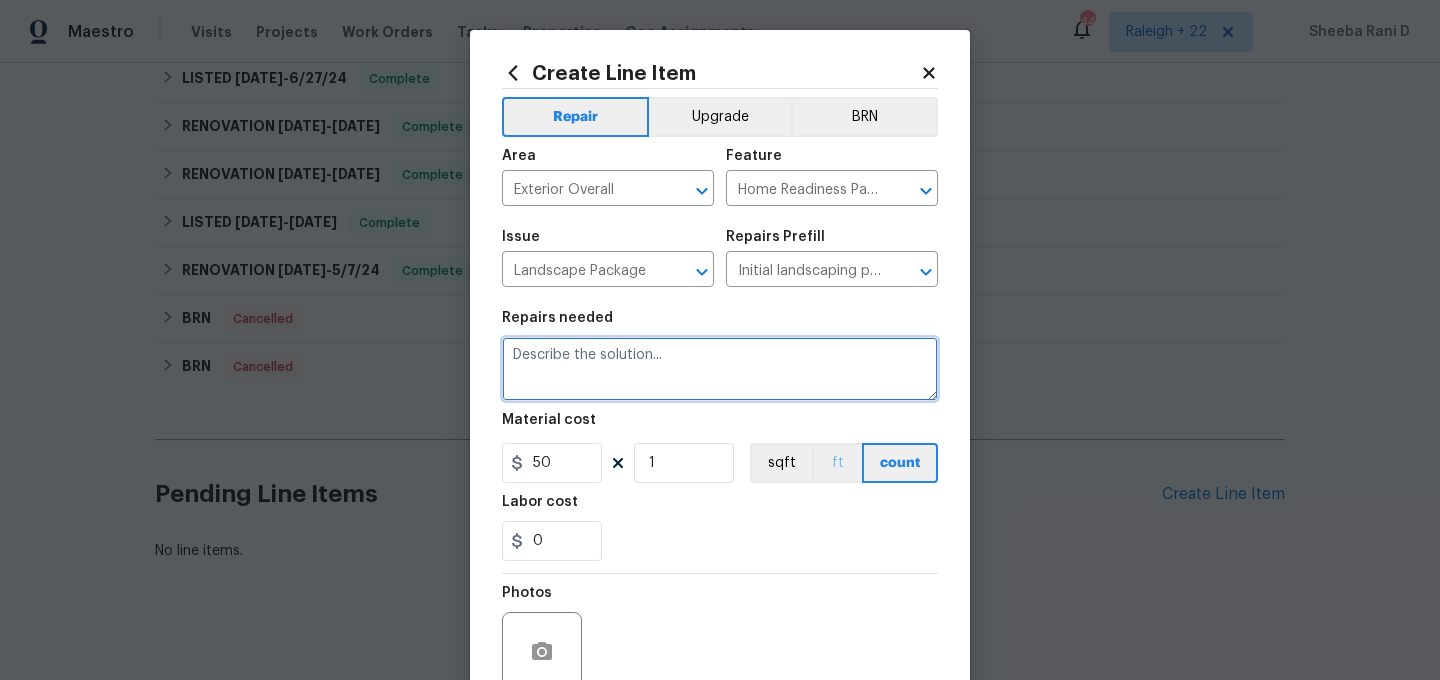 scroll, scrollTop: 0, scrollLeft: 0, axis: both 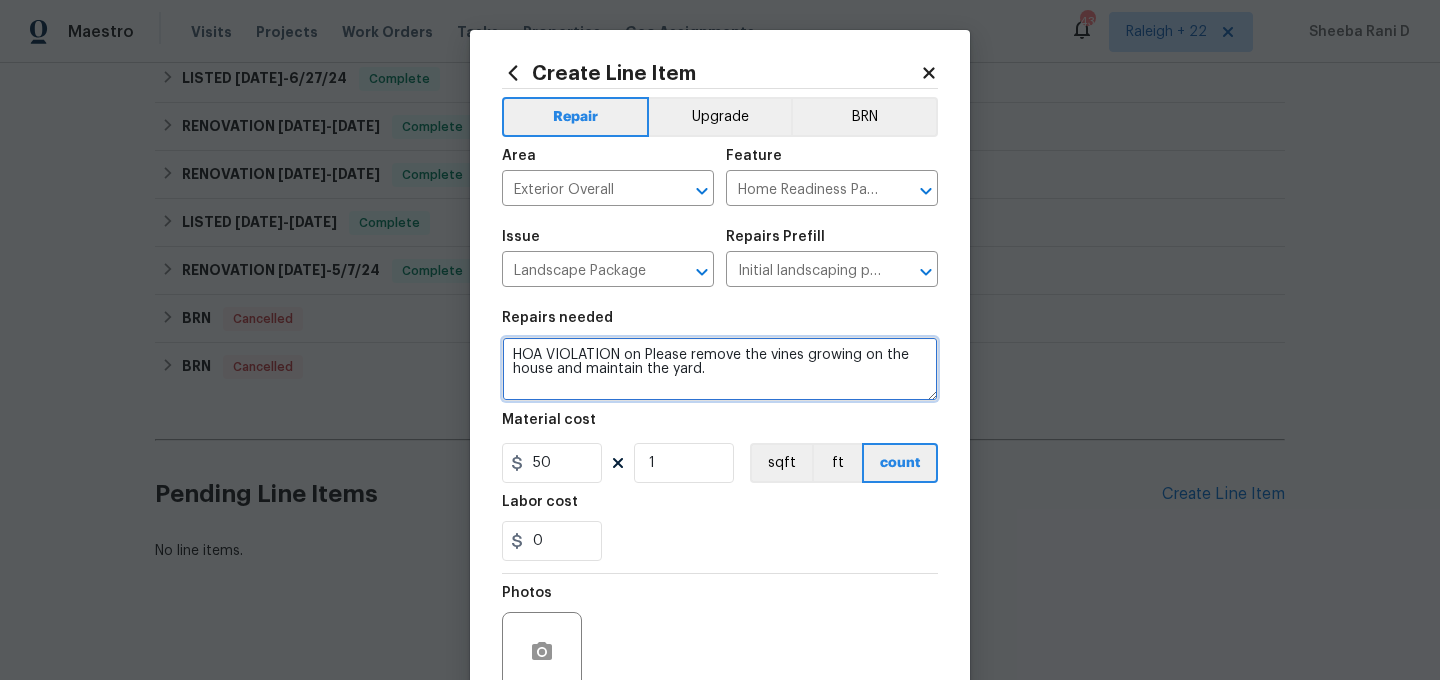 click on "HOA VIOLATION on Please remove the vines growing on the house and maintain the yard." at bounding box center [720, 369] 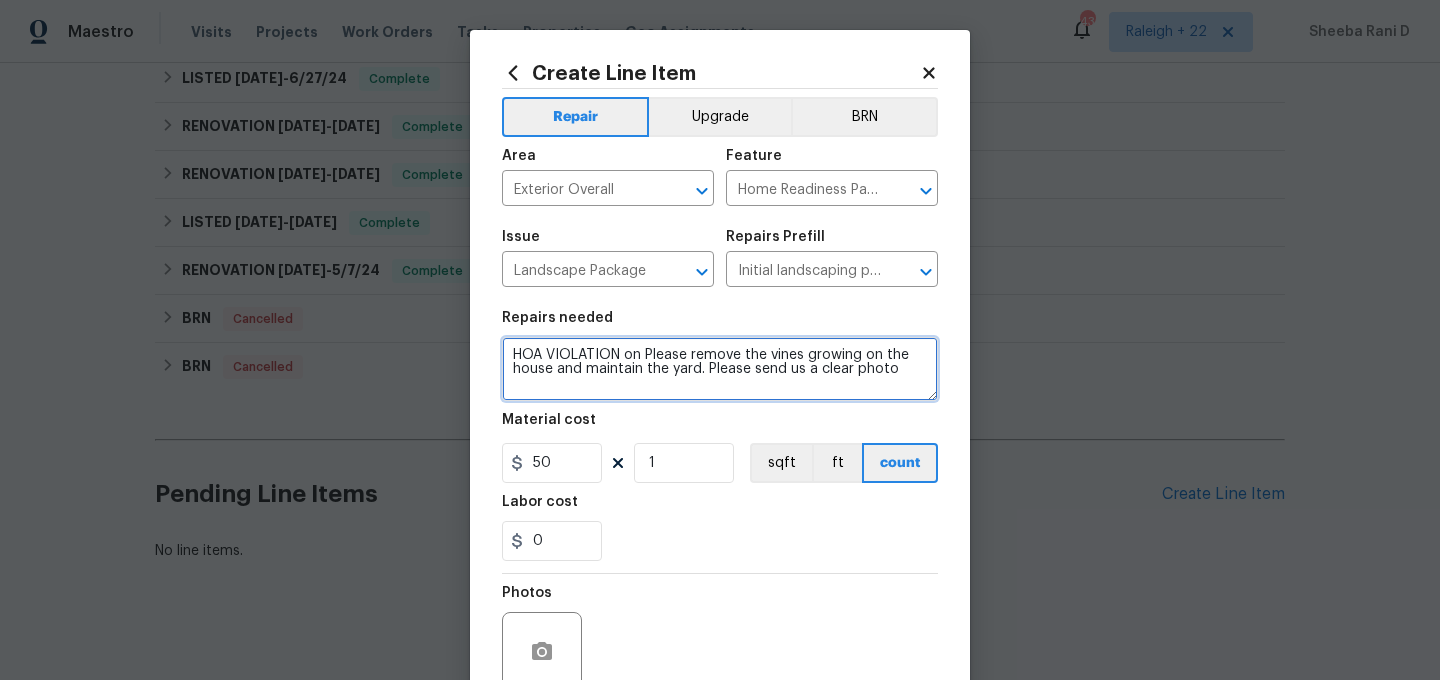click on "HOA VIOLATION on Please remove the vines growing on the house and maintain the yard. Please send us a clear photo" at bounding box center [720, 369] 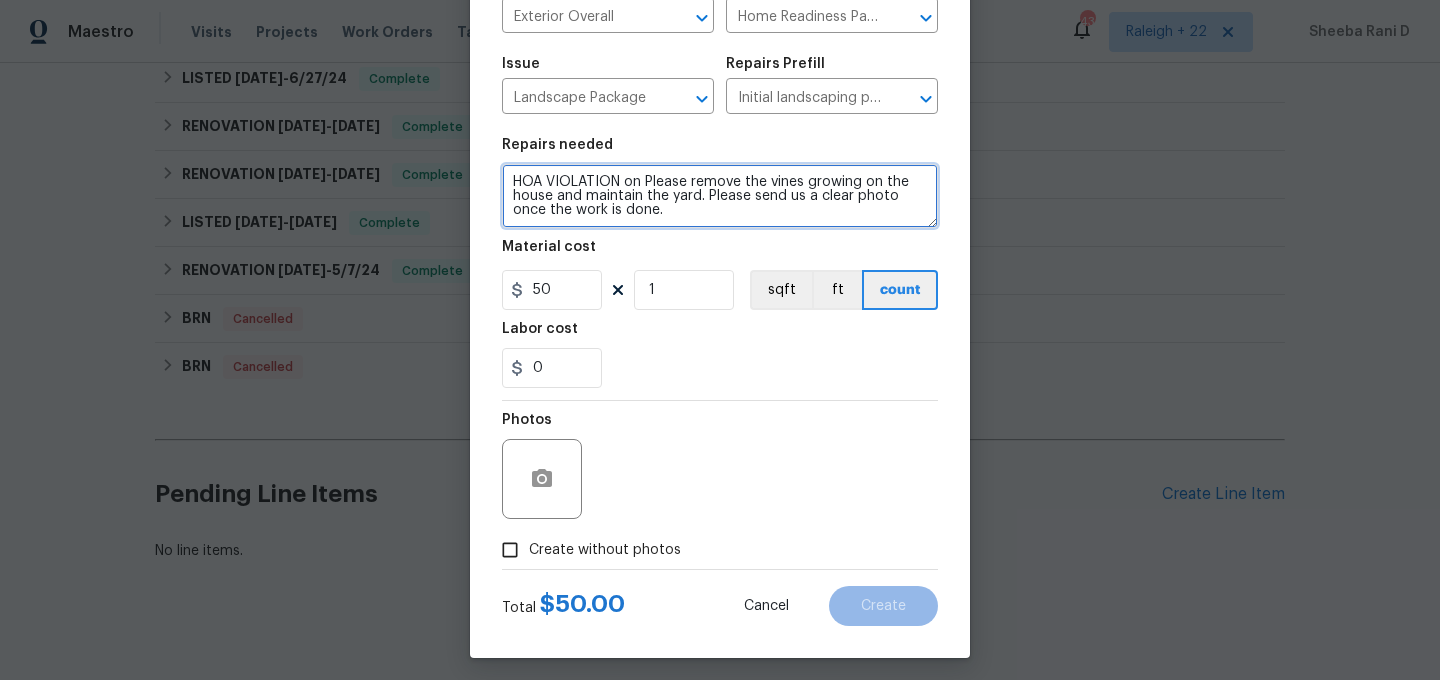 scroll, scrollTop: 182, scrollLeft: 0, axis: vertical 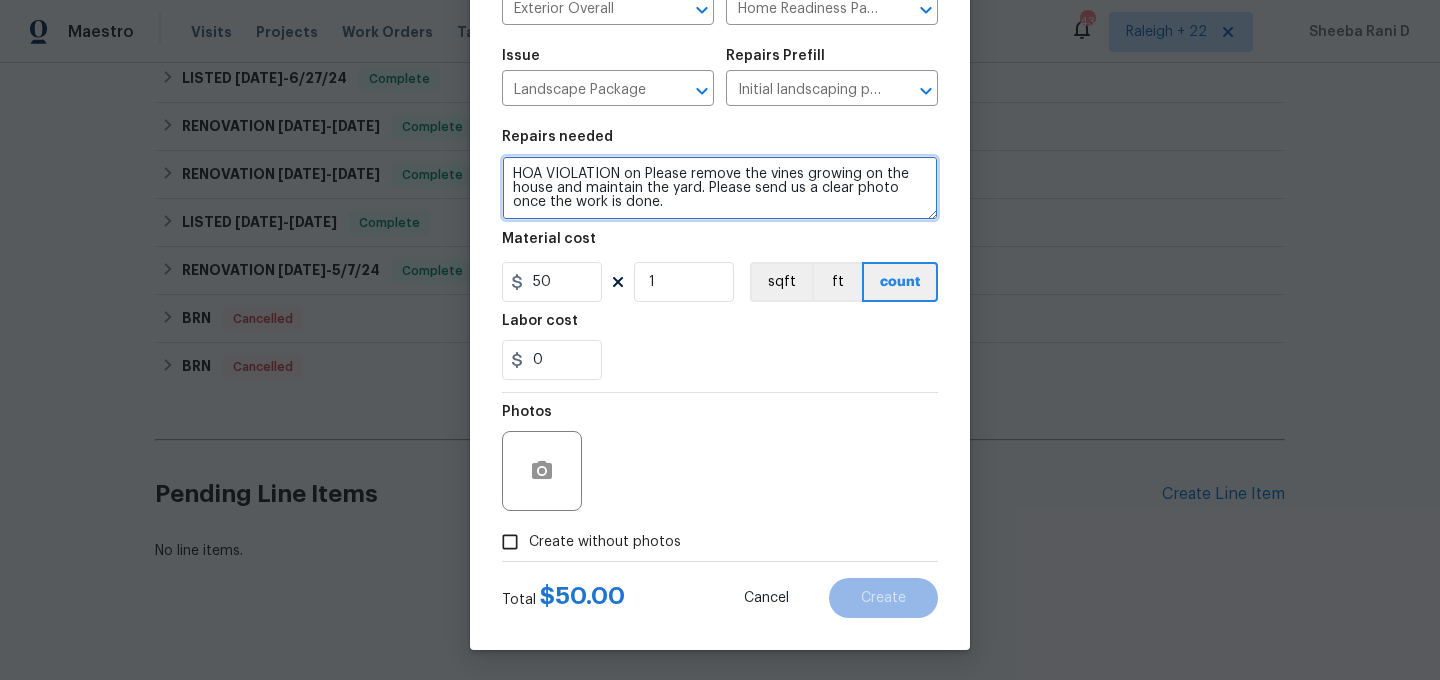 type on "HOA VIOLATION on Please remove the vines growing on the house and maintain the yard. Please send us a clear photo once the work is done." 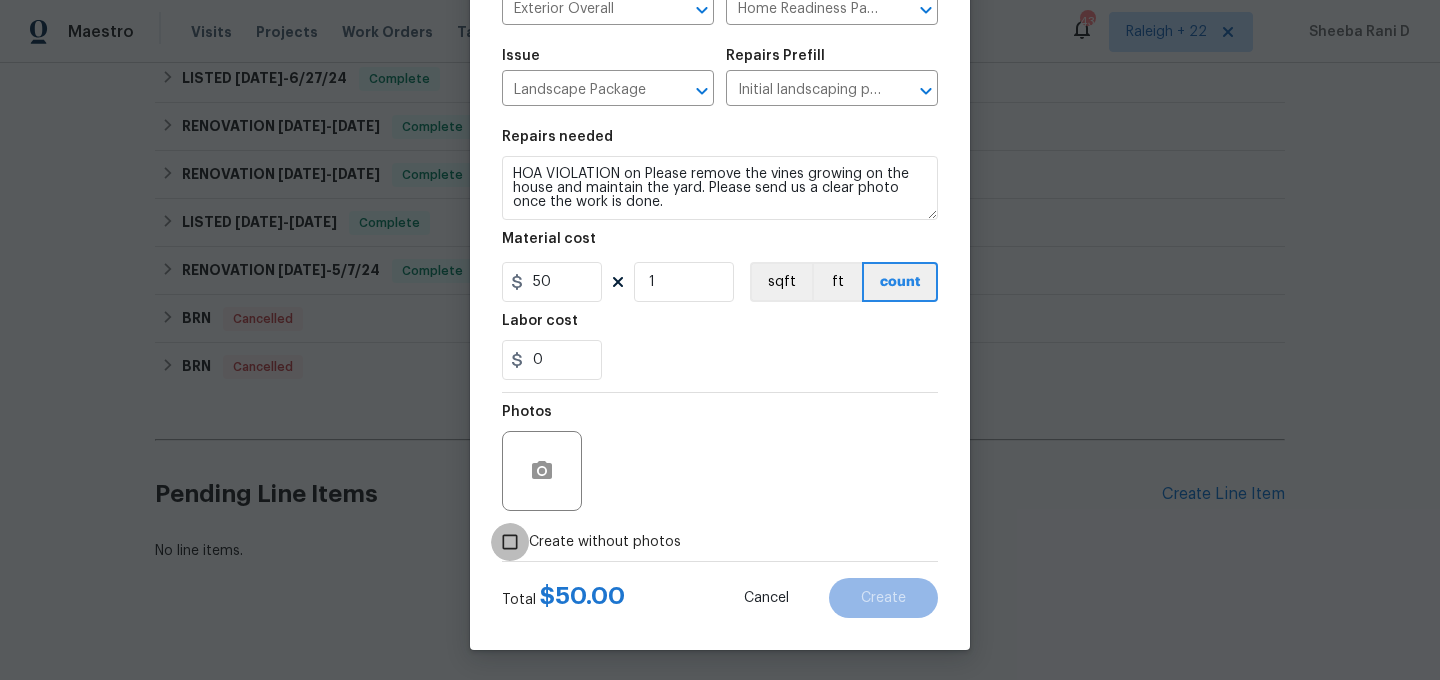 click on "Create without photos" at bounding box center [510, 542] 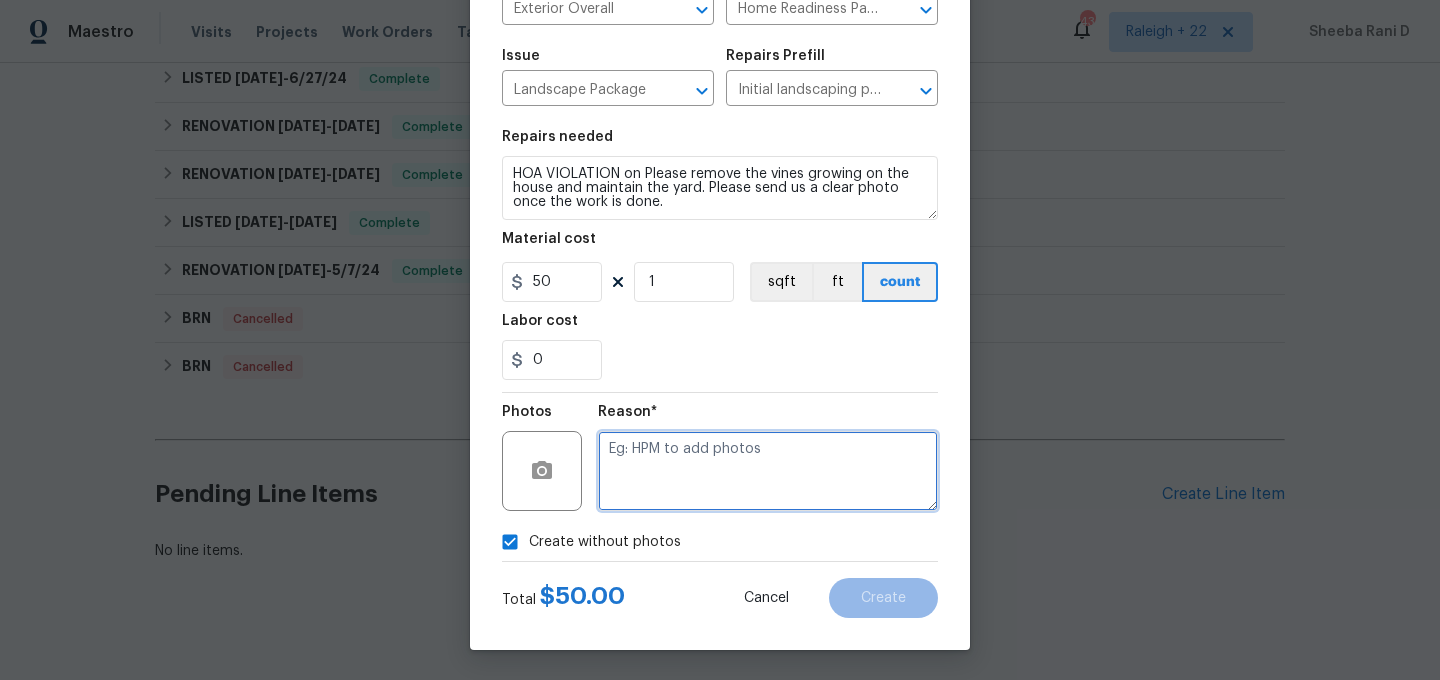 click at bounding box center (768, 471) 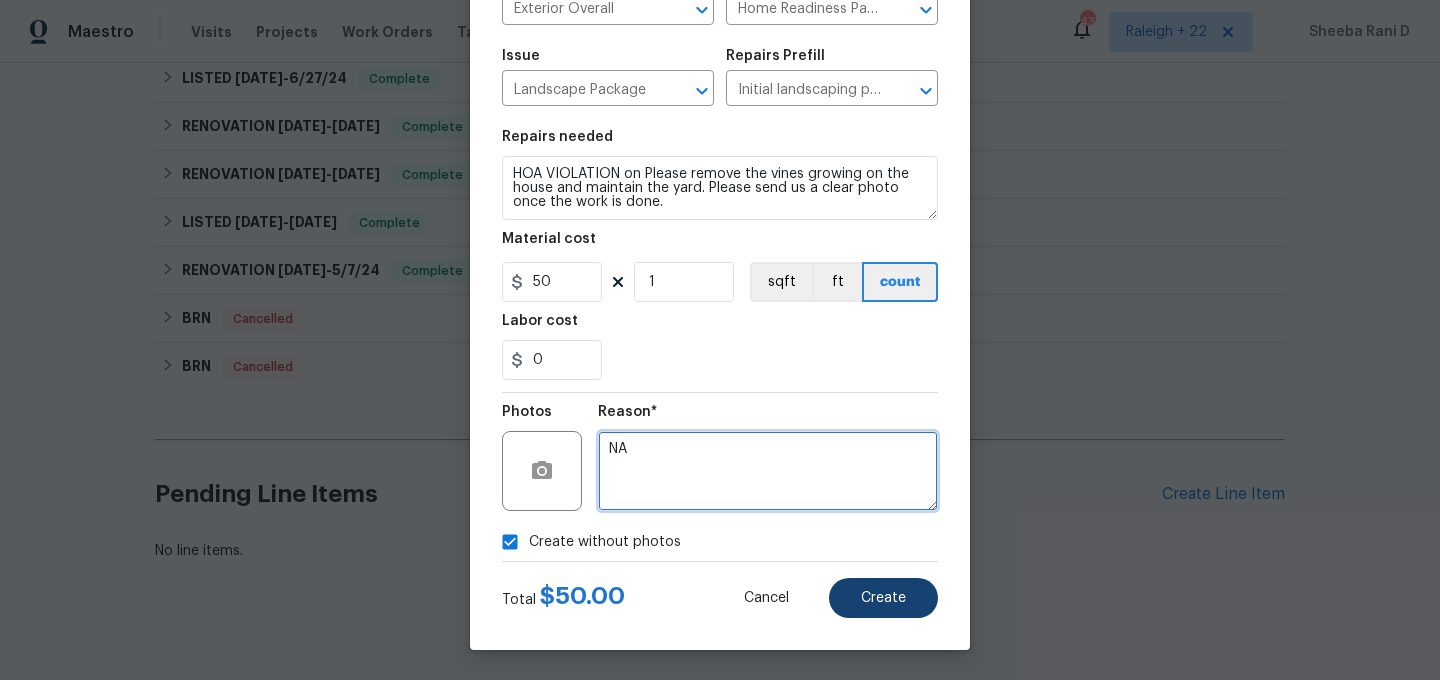 type on "NA" 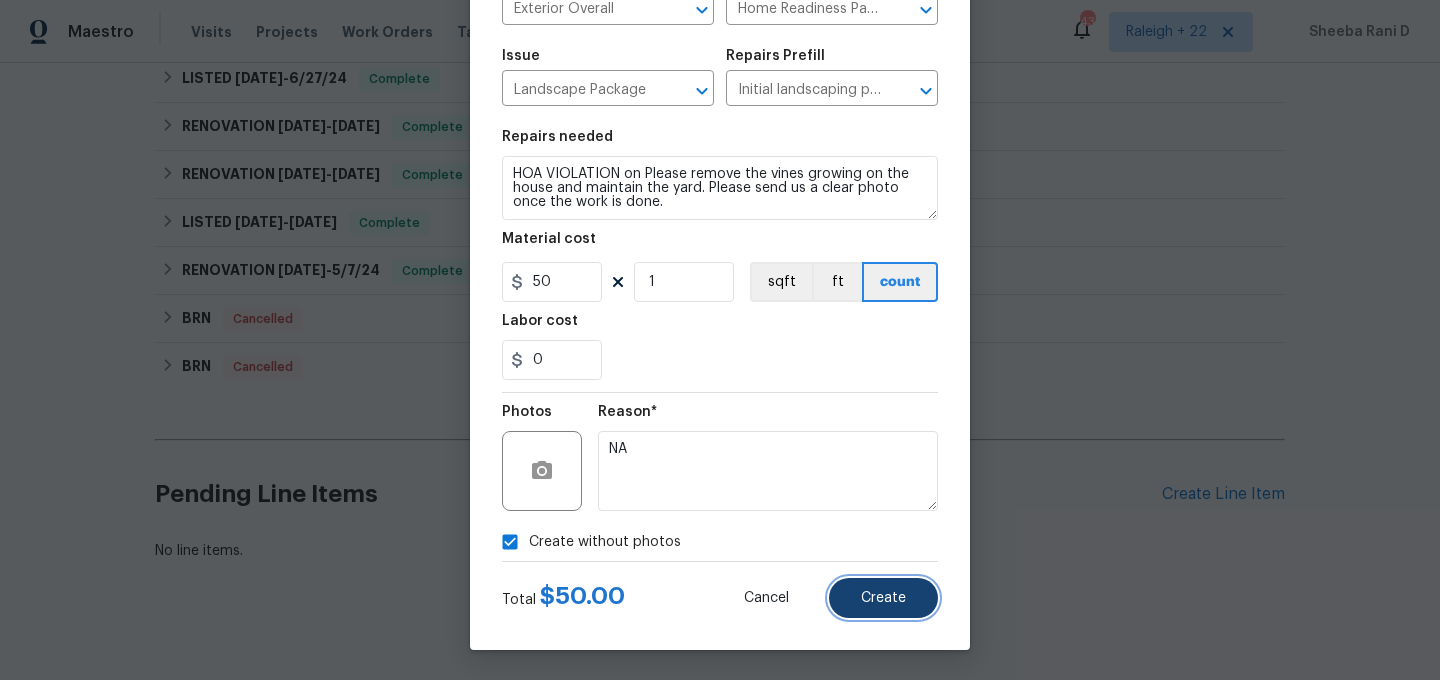 click on "Create" at bounding box center (883, 598) 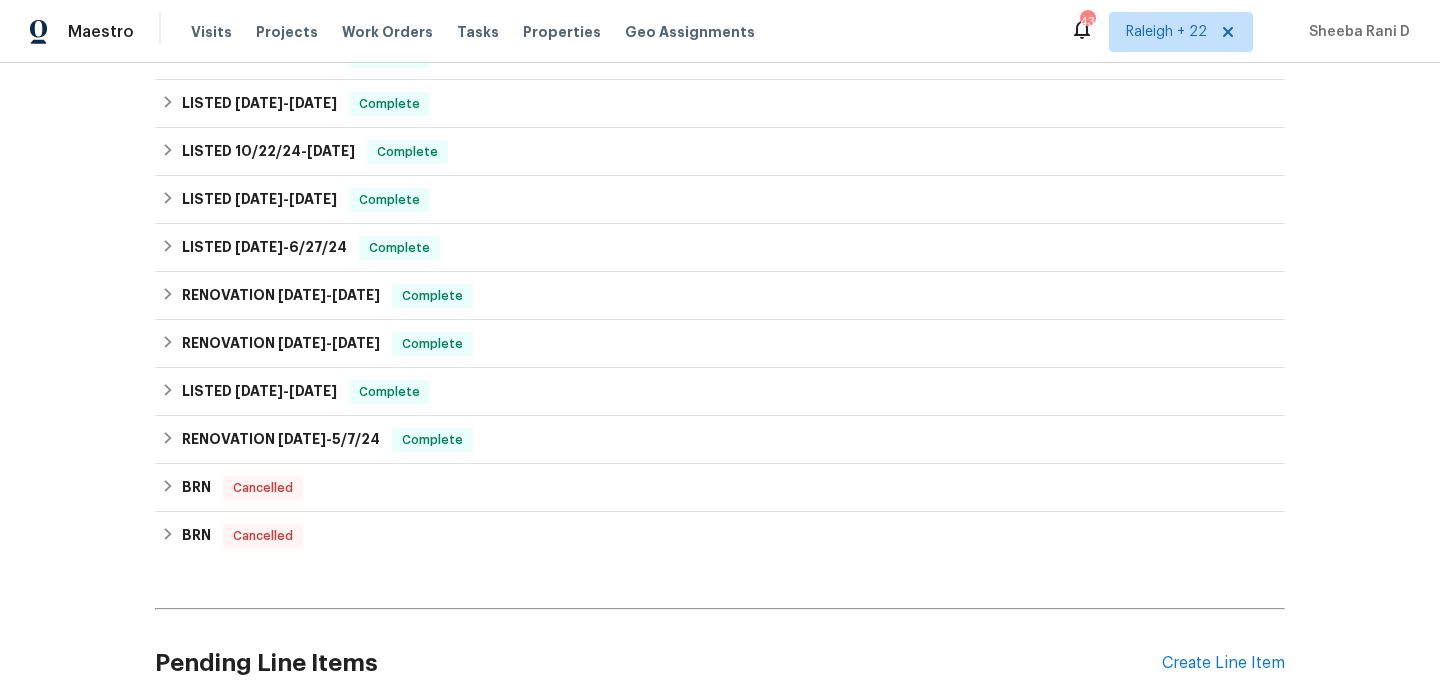 scroll, scrollTop: 2641, scrollLeft: 0, axis: vertical 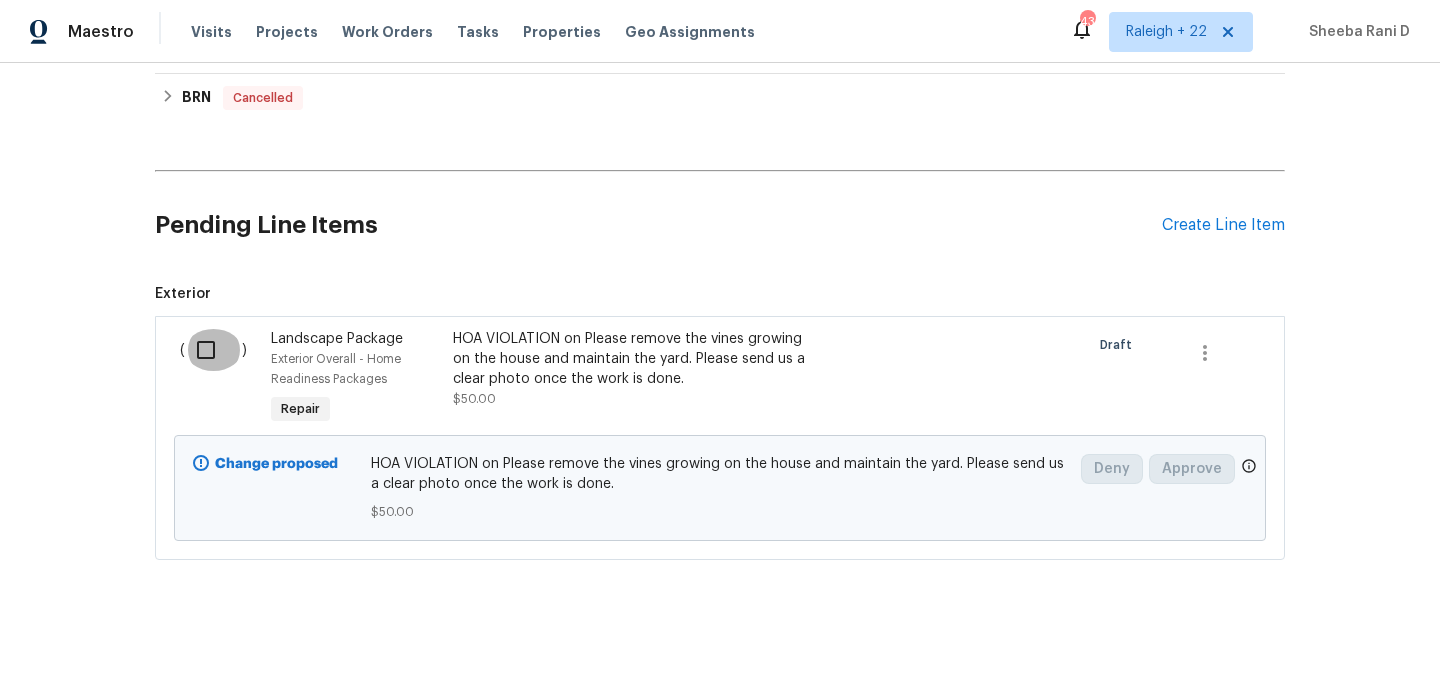 click at bounding box center (213, 350) 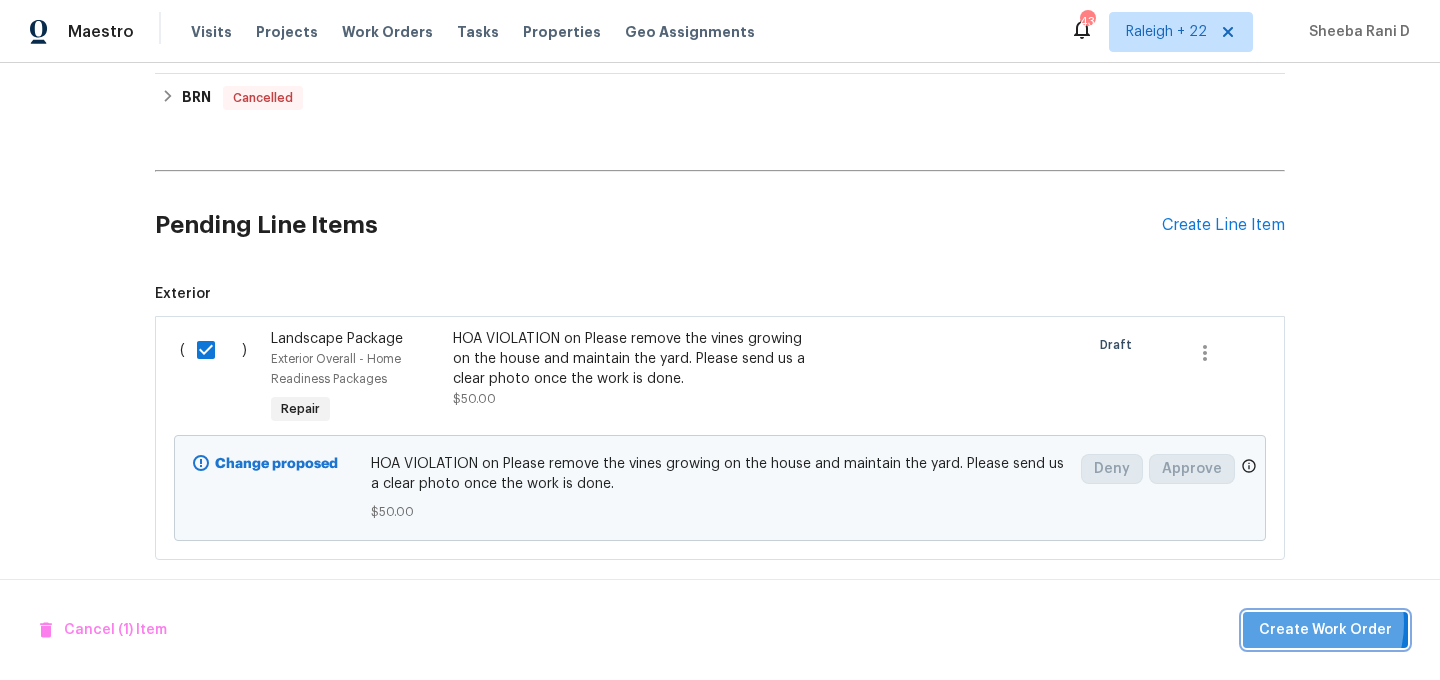 click on "Create Work Order" at bounding box center [1325, 630] 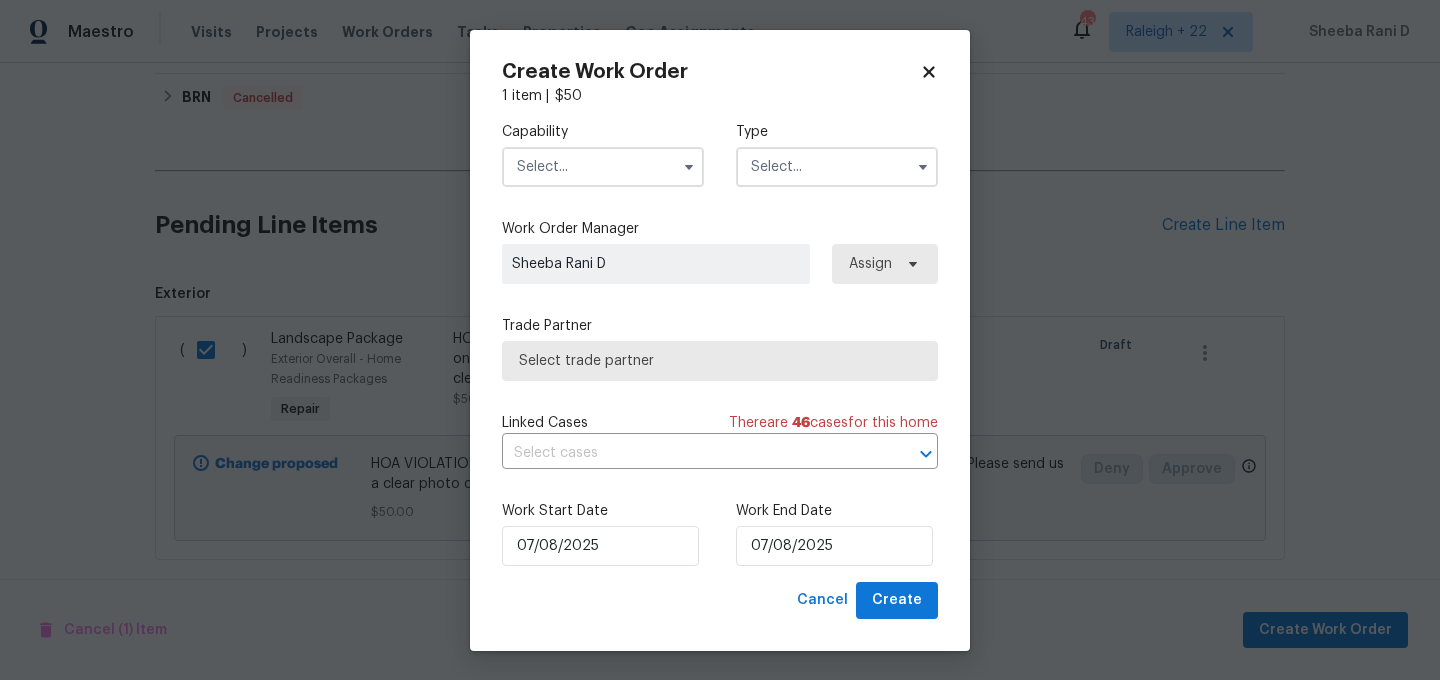 click at bounding box center (603, 167) 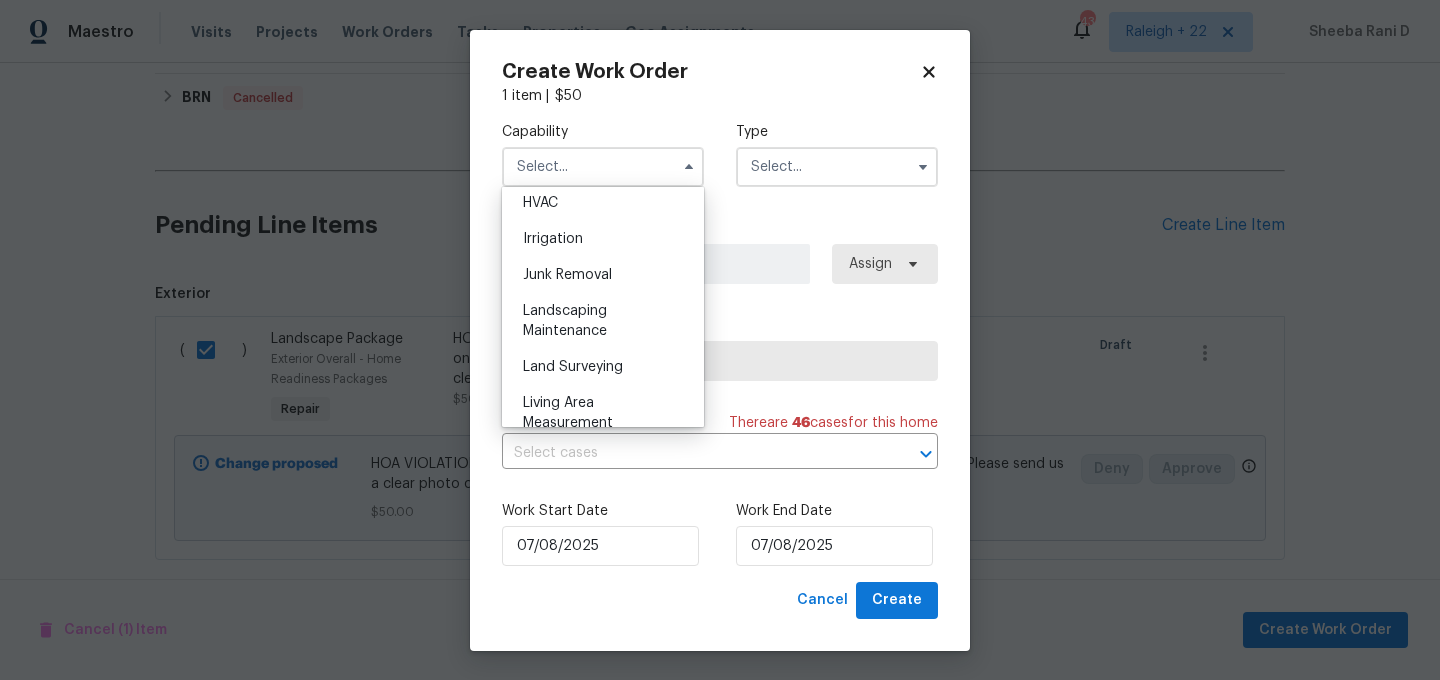 scroll, scrollTop: 1219, scrollLeft: 0, axis: vertical 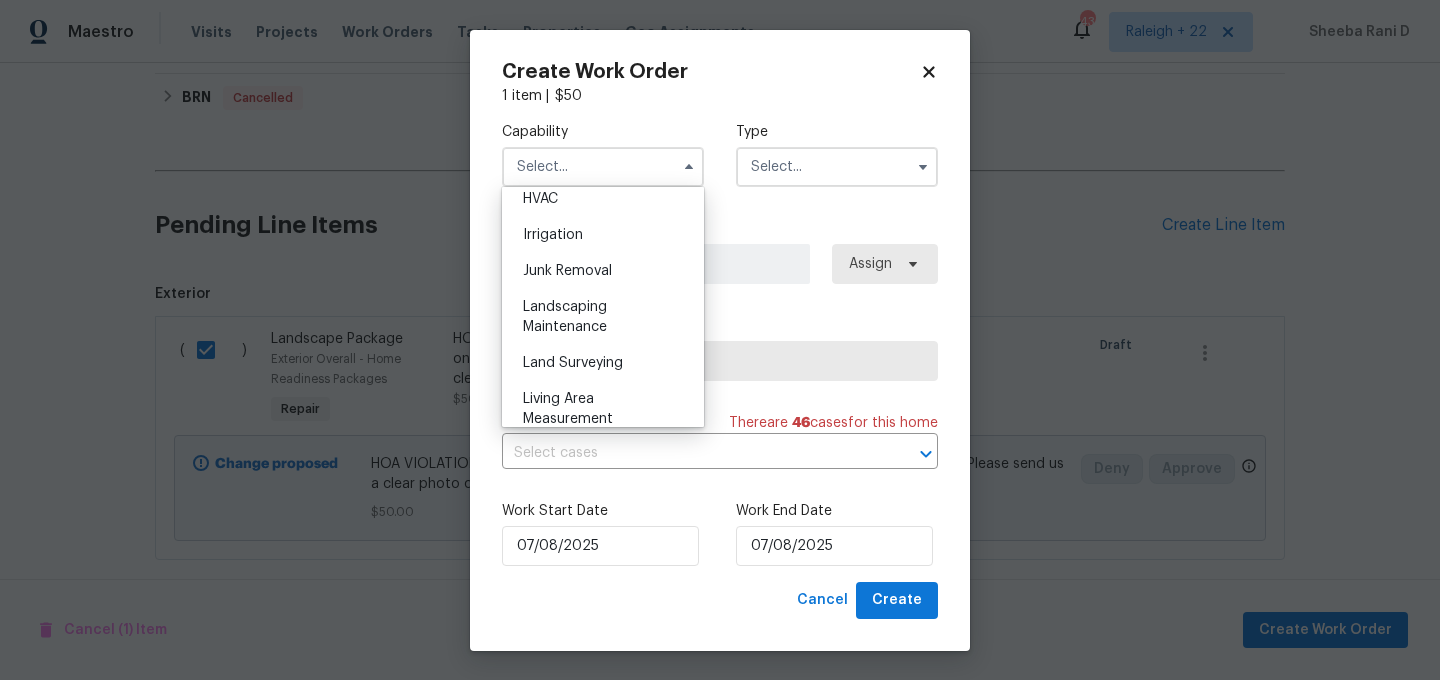 click on "Landscaping Maintenance" at bounding box center (603, 317) 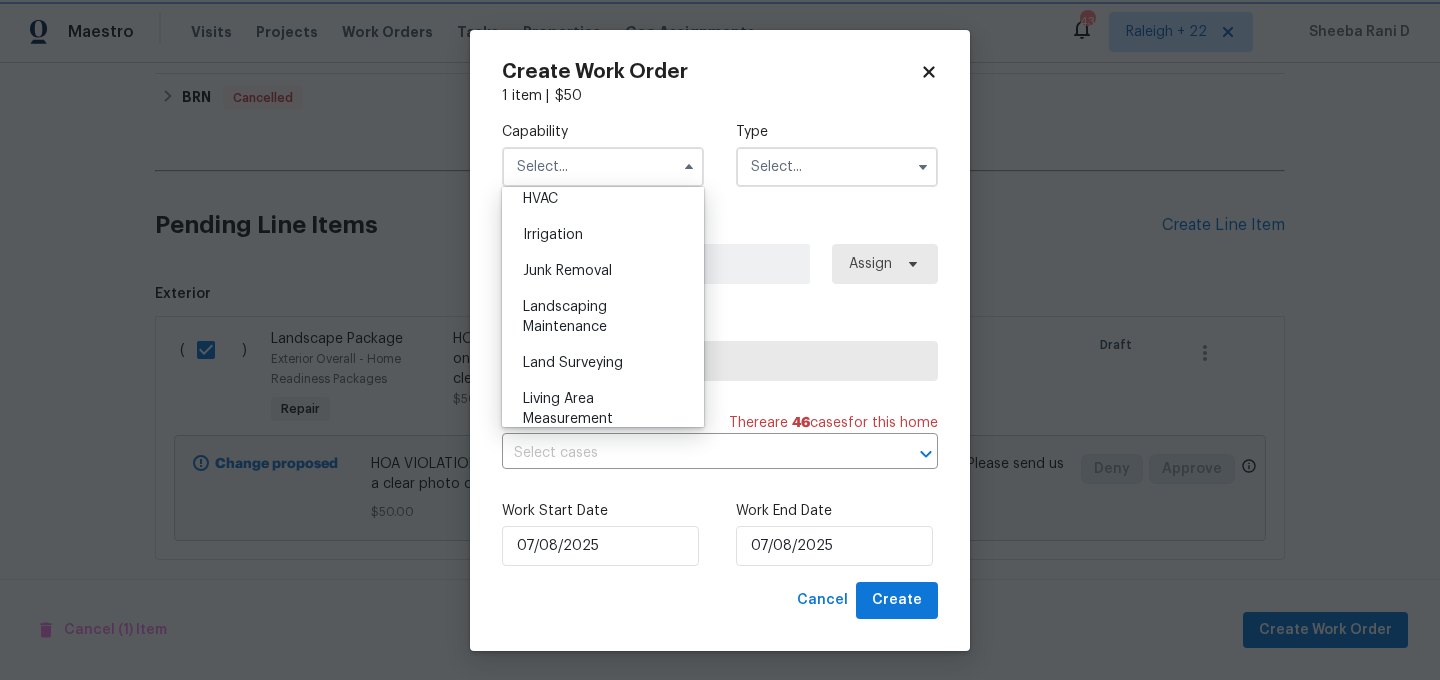 type on "Landscaping Maintenance" 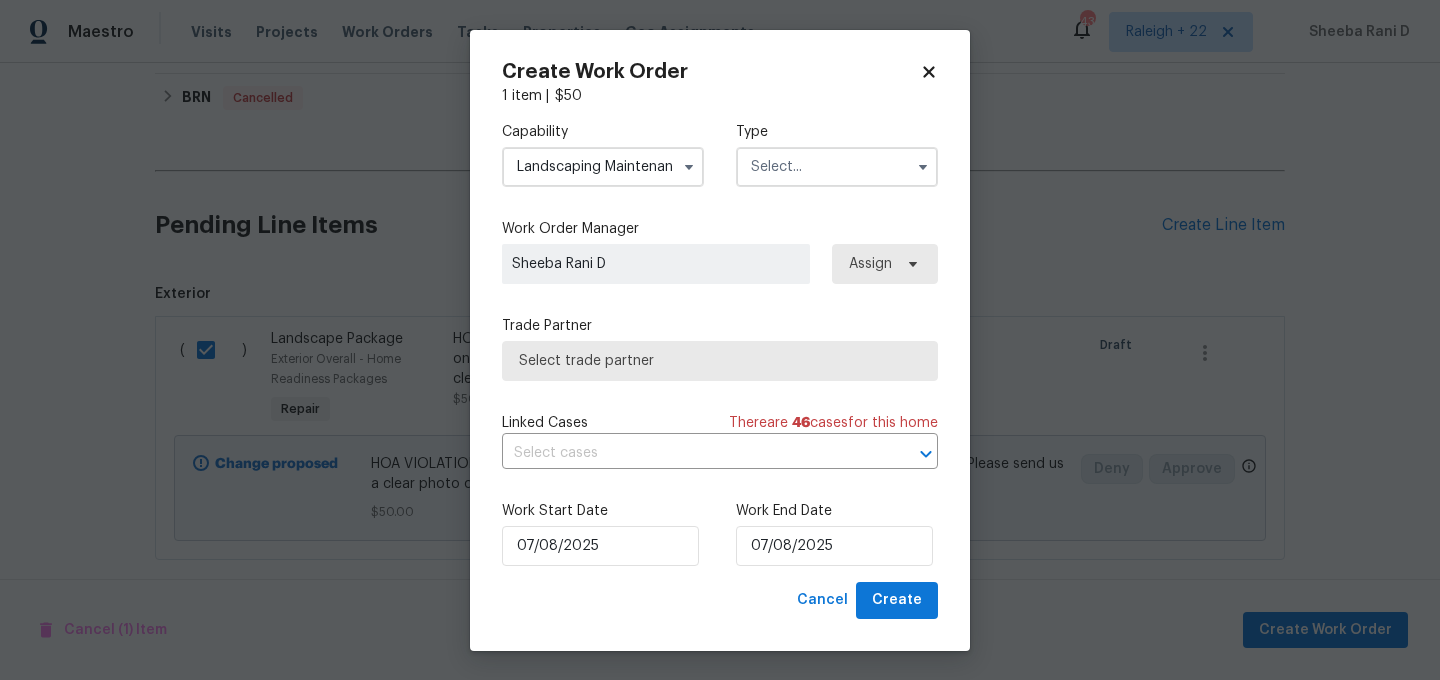 click at bounding box center (837, 167) 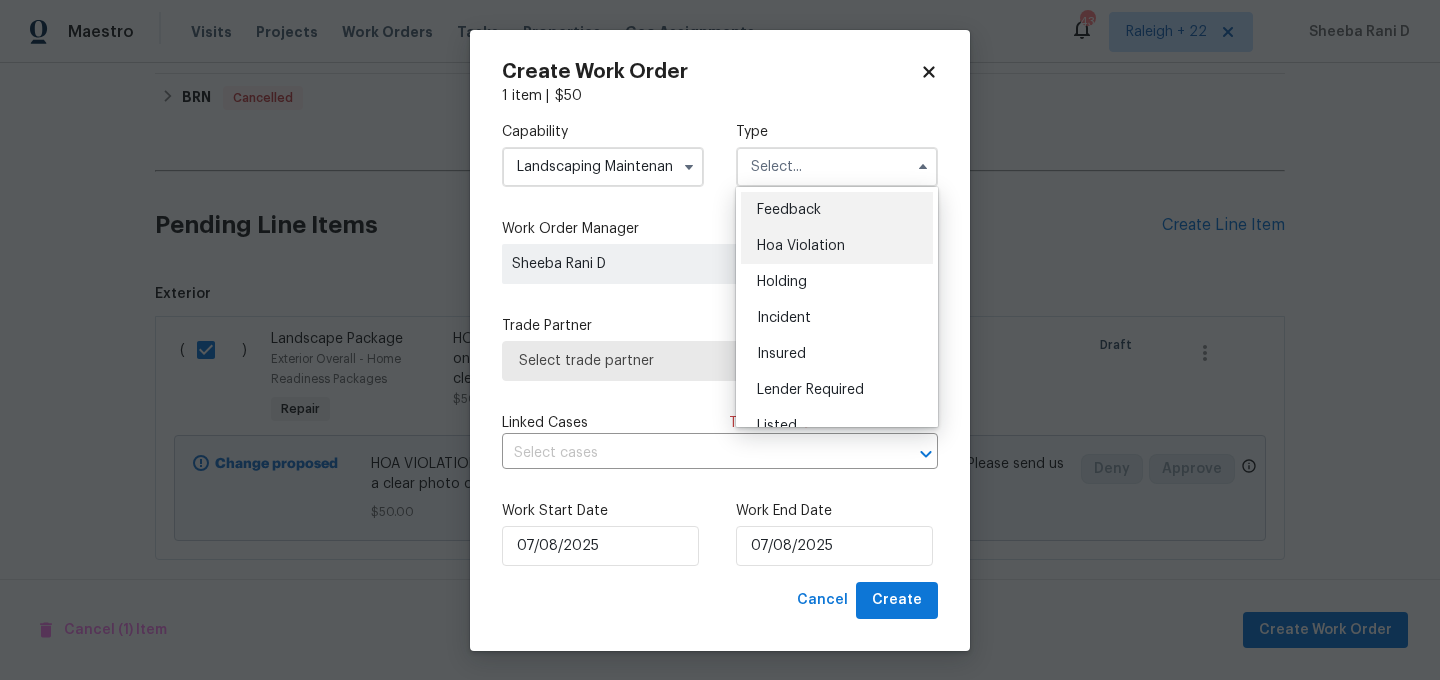 click on "Hoa Violation" at bounding box center (801, 246) 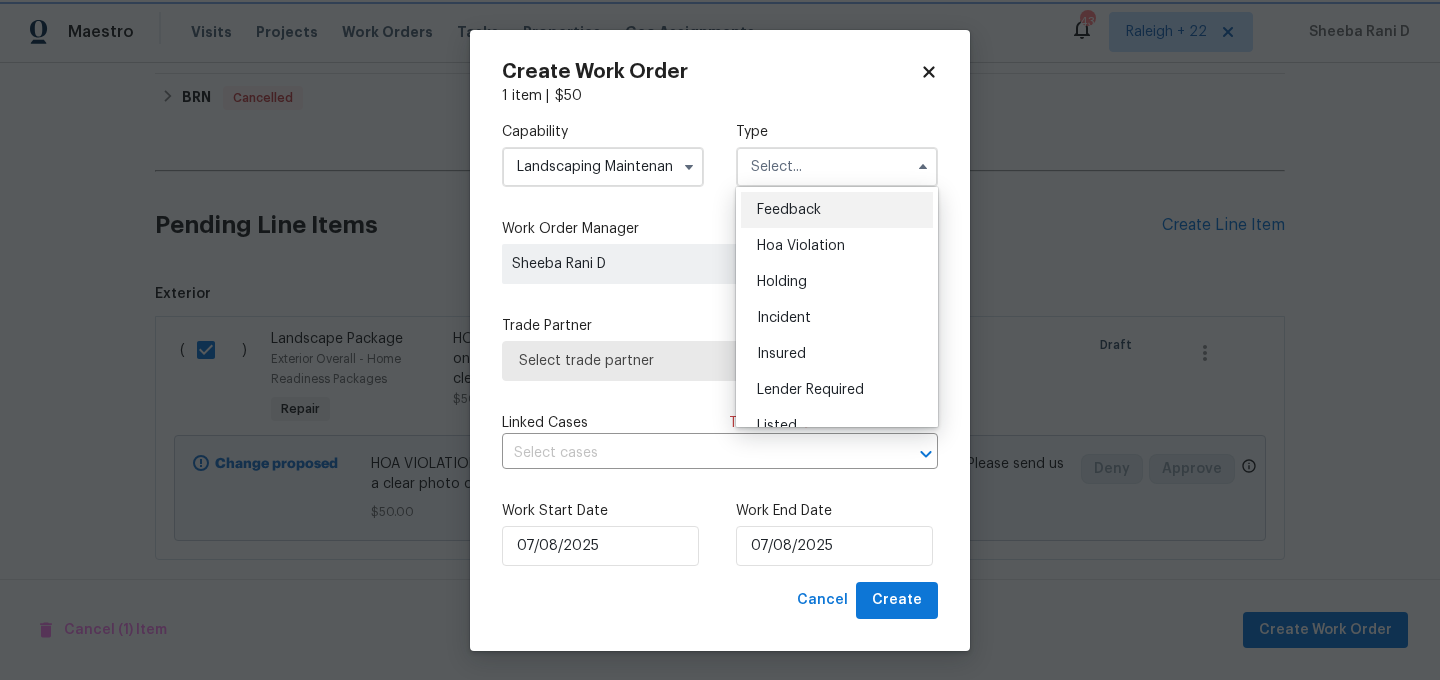 type on "Hoa Violation" 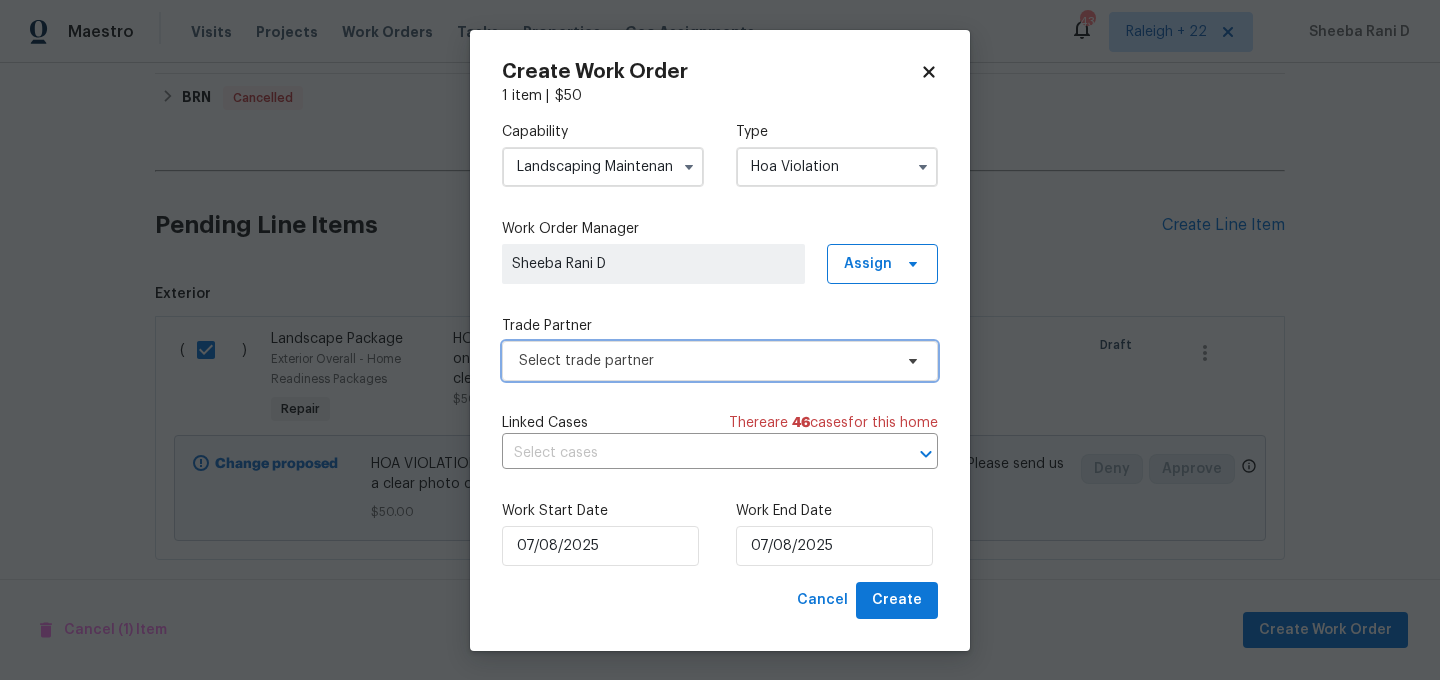 click on "Select trade partner" at bounding box center [705, 361] 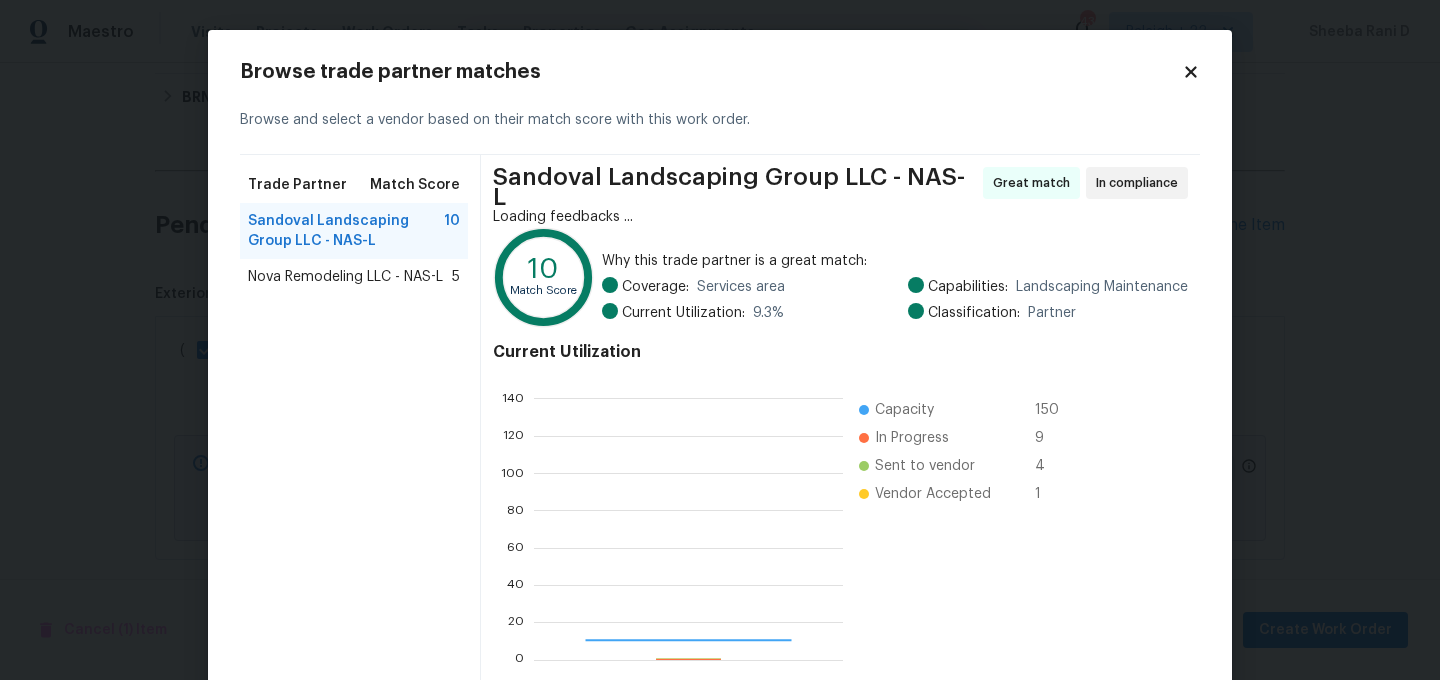 scroll, scrollTop: 2, scrollLeft: 2, axis: both 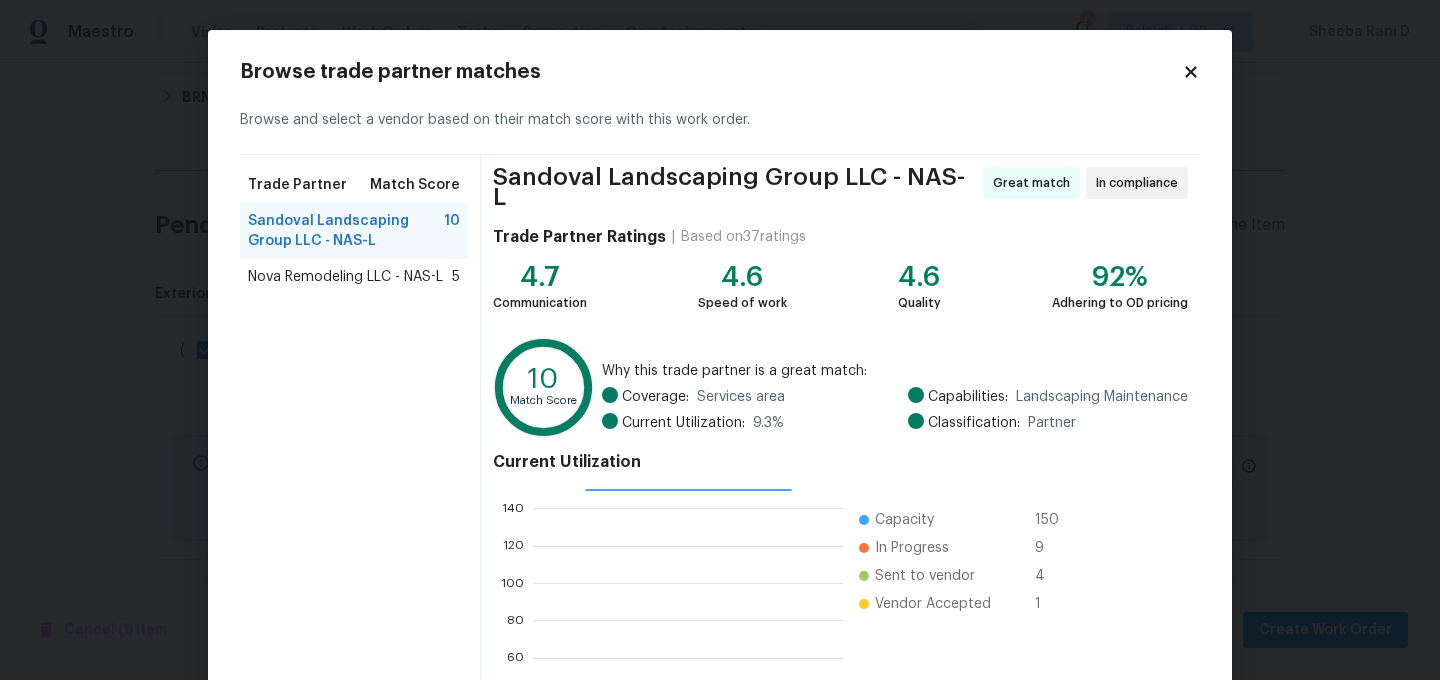 click 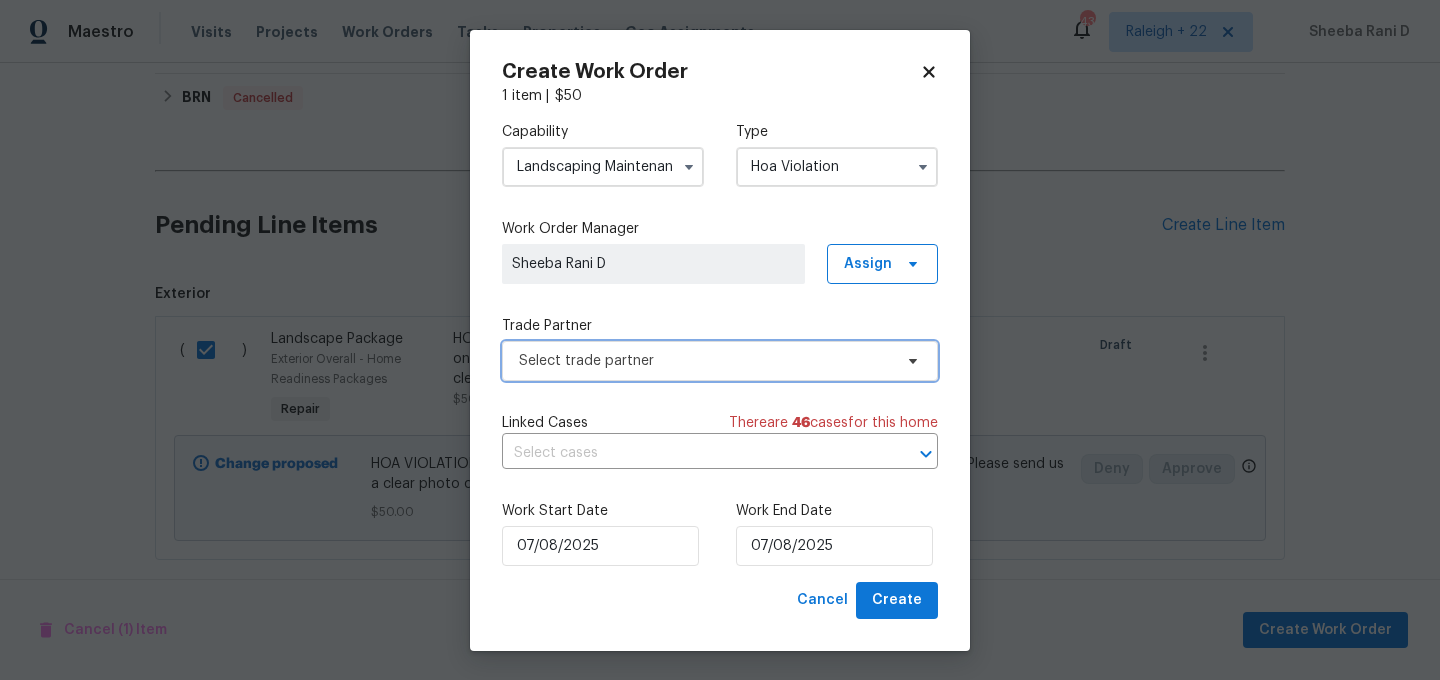 click on "Select trade partner" at bounding box center (705, 361) 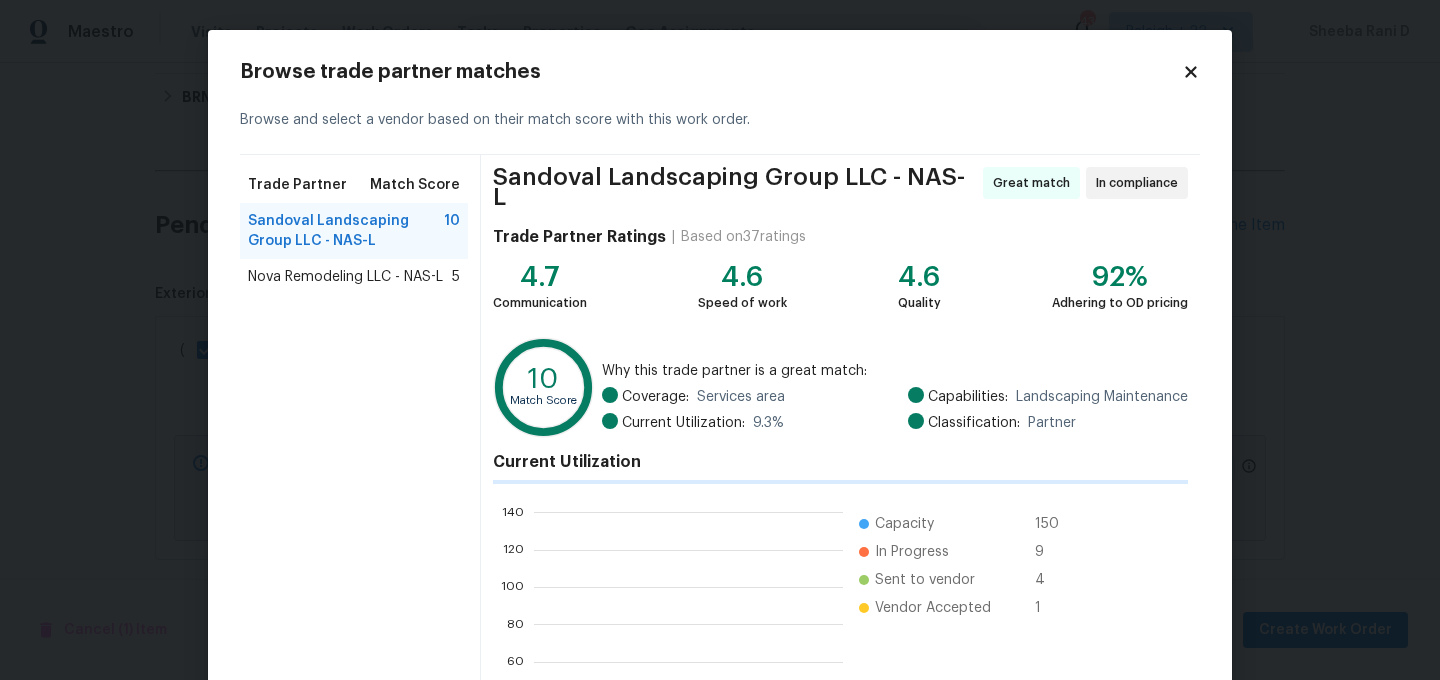scroll, scrollTop: 2, scrollLeft: 2, axis: both 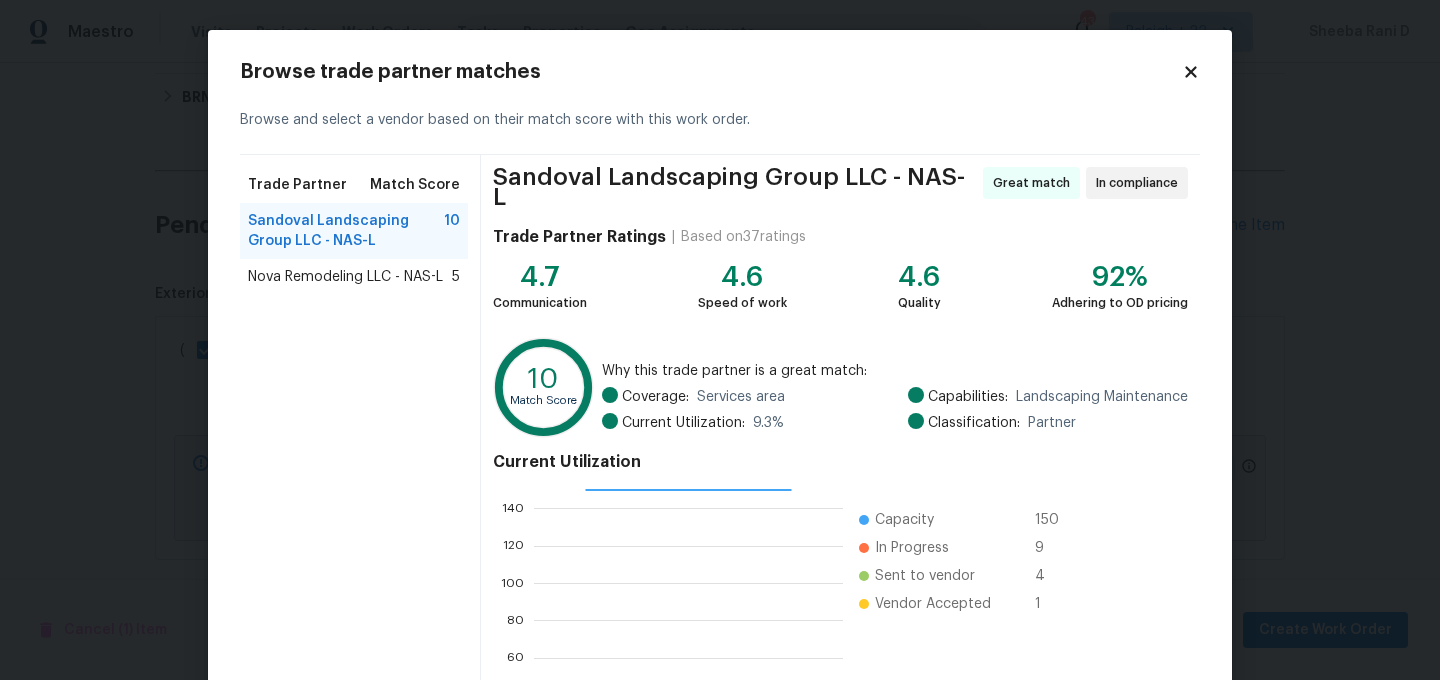 click 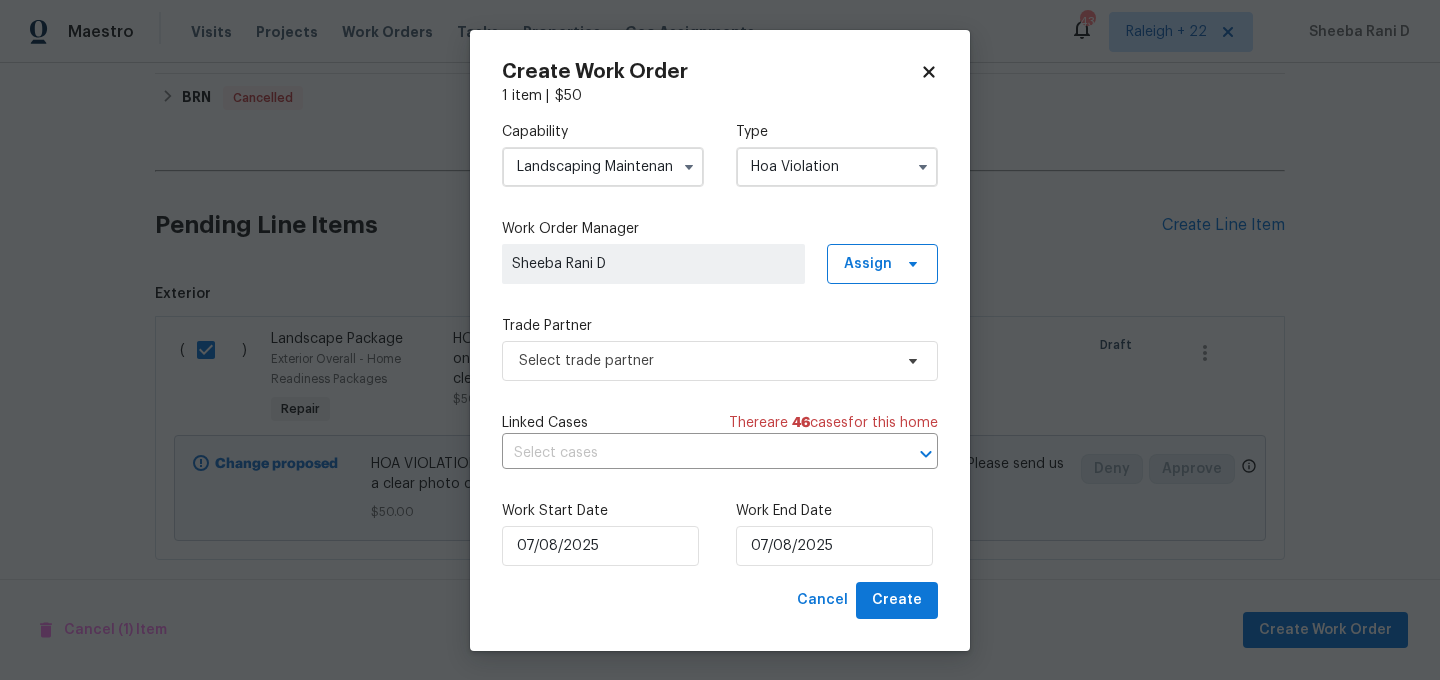 click at bounding box center [689, 167] 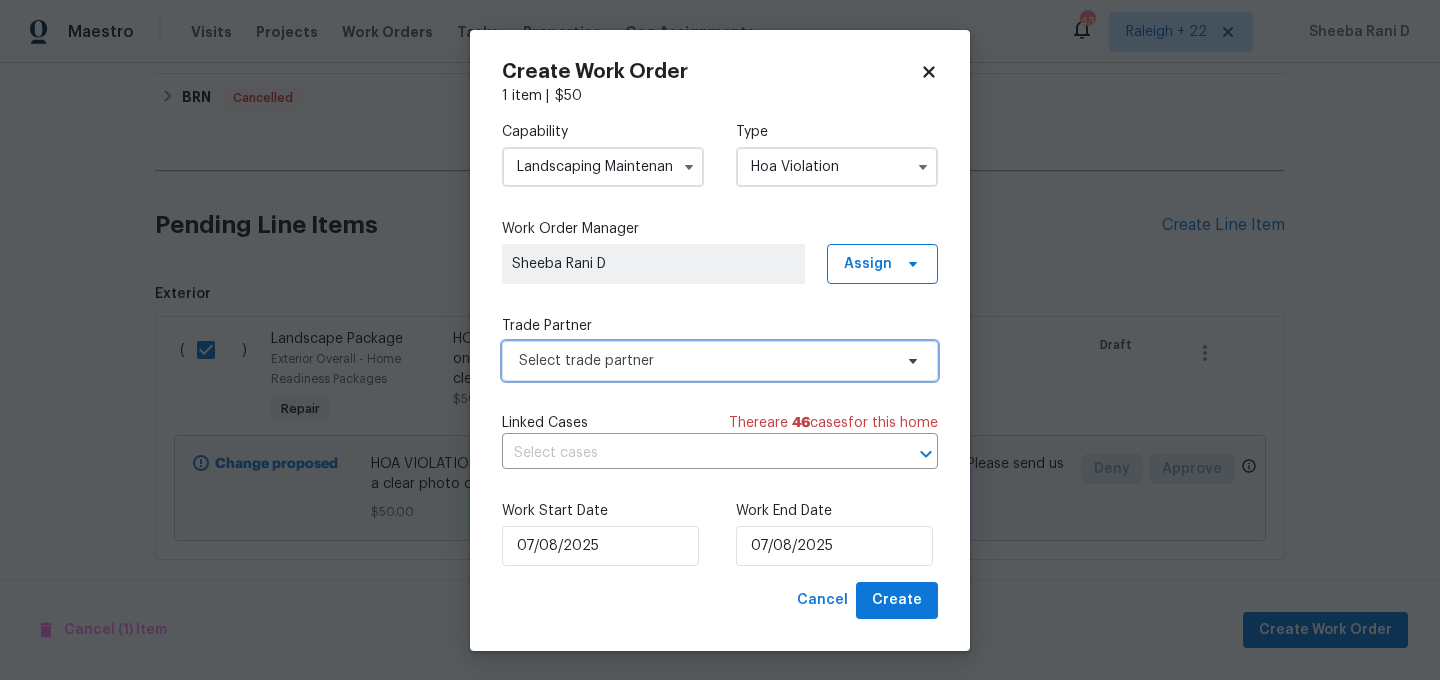 click on "Select trade partner" at bounding box center (705, 361) 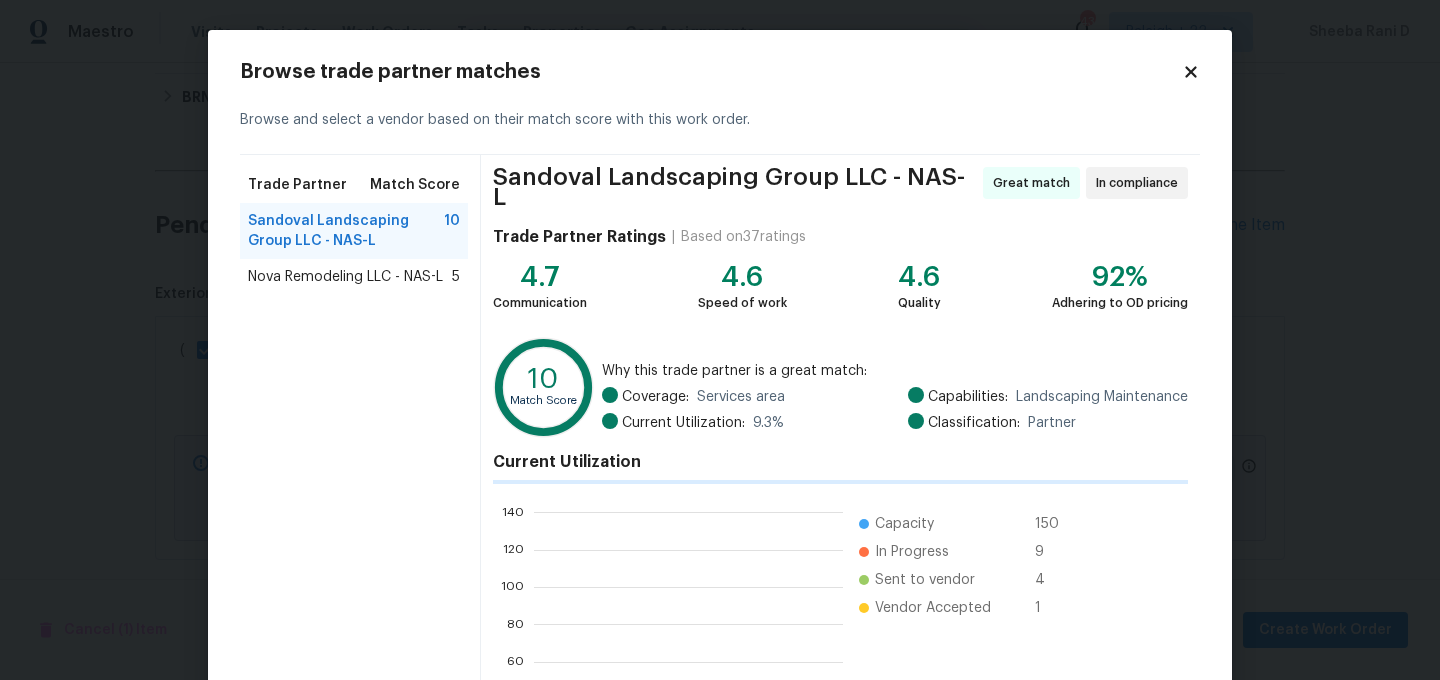 scroll, scrollTop: 2, scrollLeft: 2, axis: both 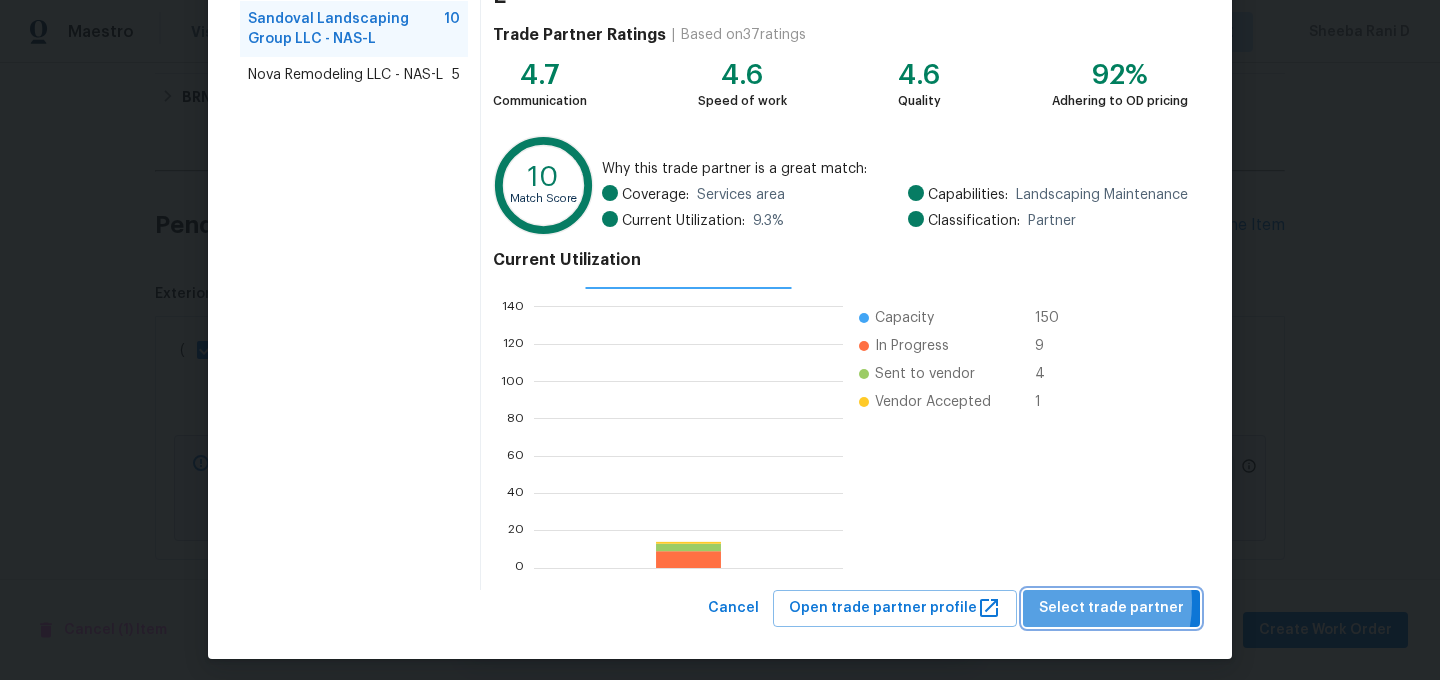 click on "Select trade partner" at bounding box center (1111, 608) 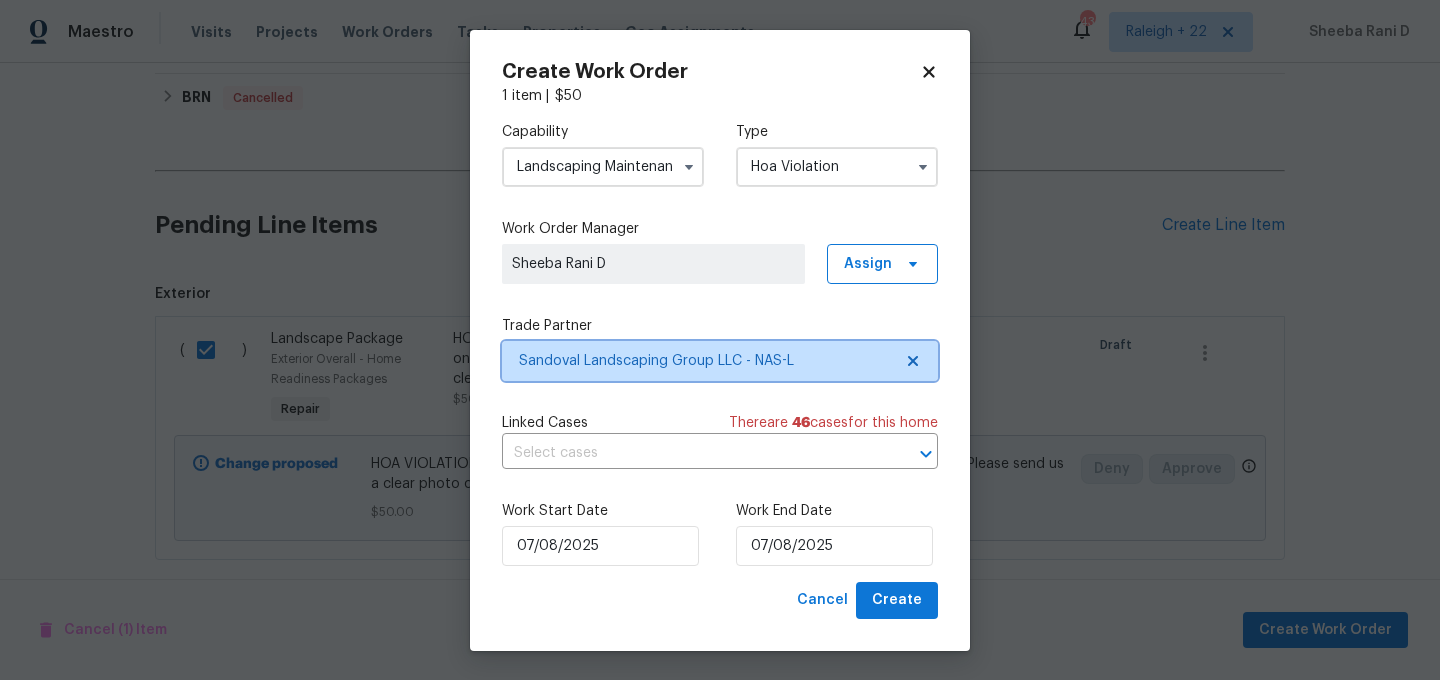 scroll, scrollTop: 0, scrollLeft: 0, axis: both 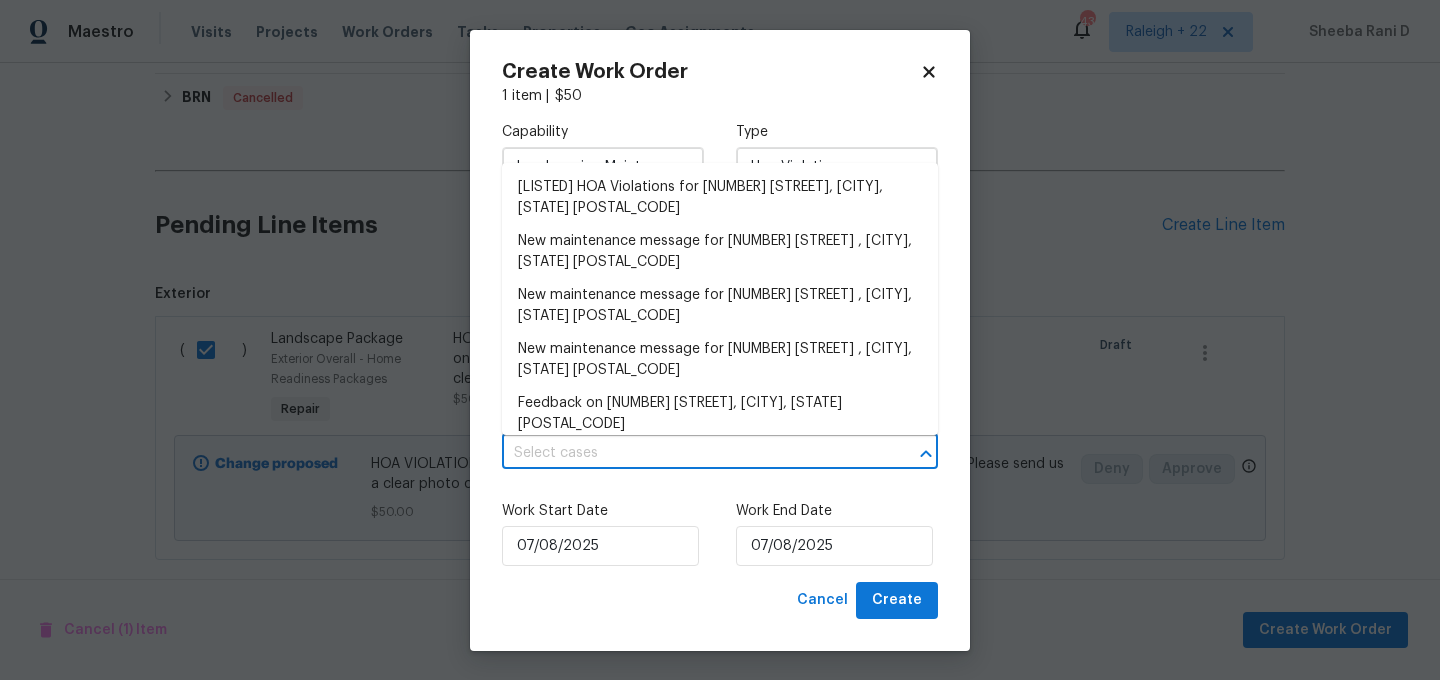 click at bounding box center (692, 453) 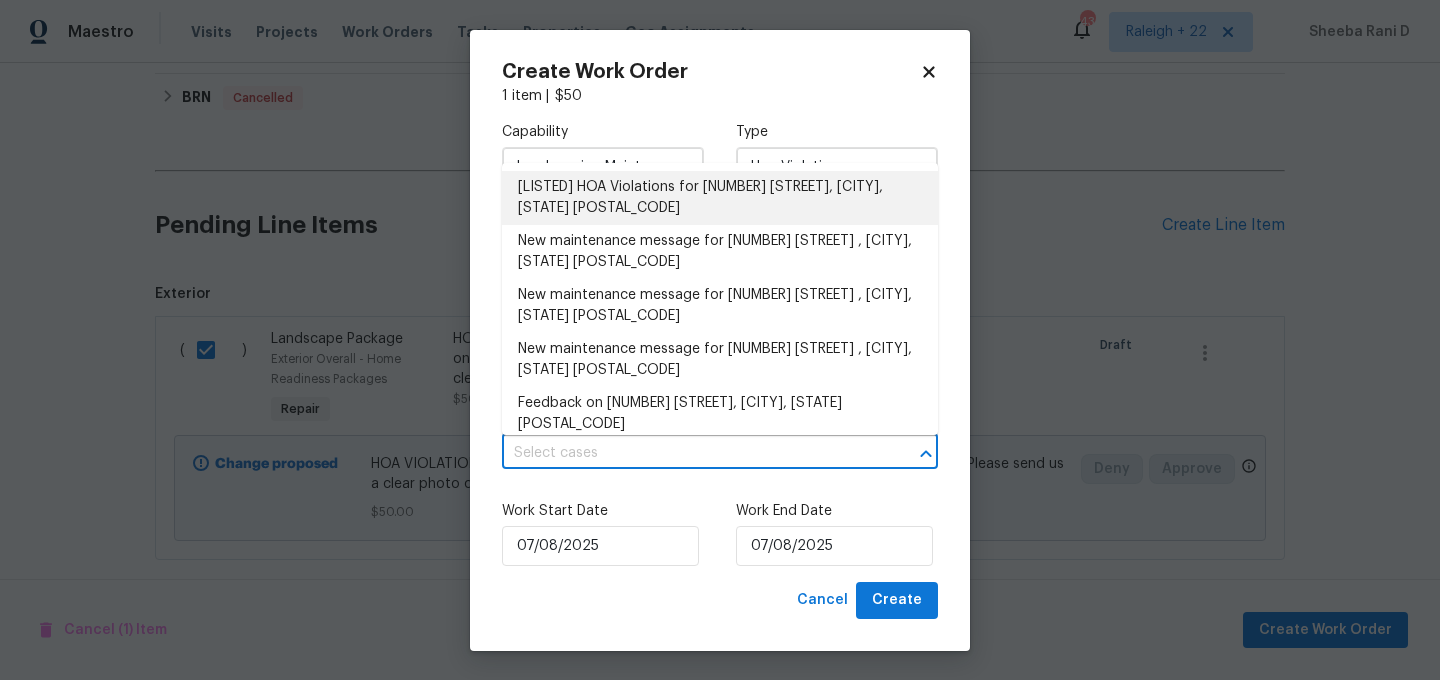 click on "[LISTED] HOA Violations for [NUMBER] [STREET], [CITY], [STATE] [POSTAL_CODE]" at bounding box center [720, 198] 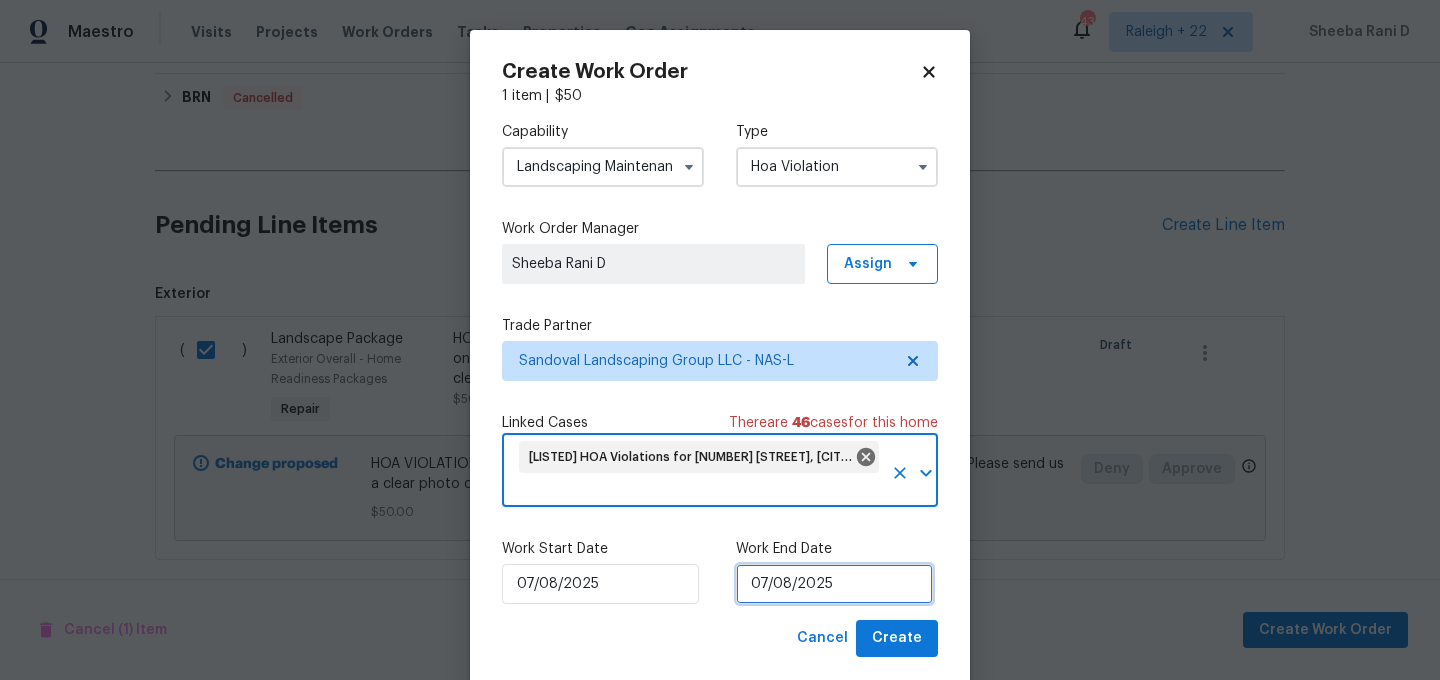 click on "07/08/2025" at bounding box center (834, 584) 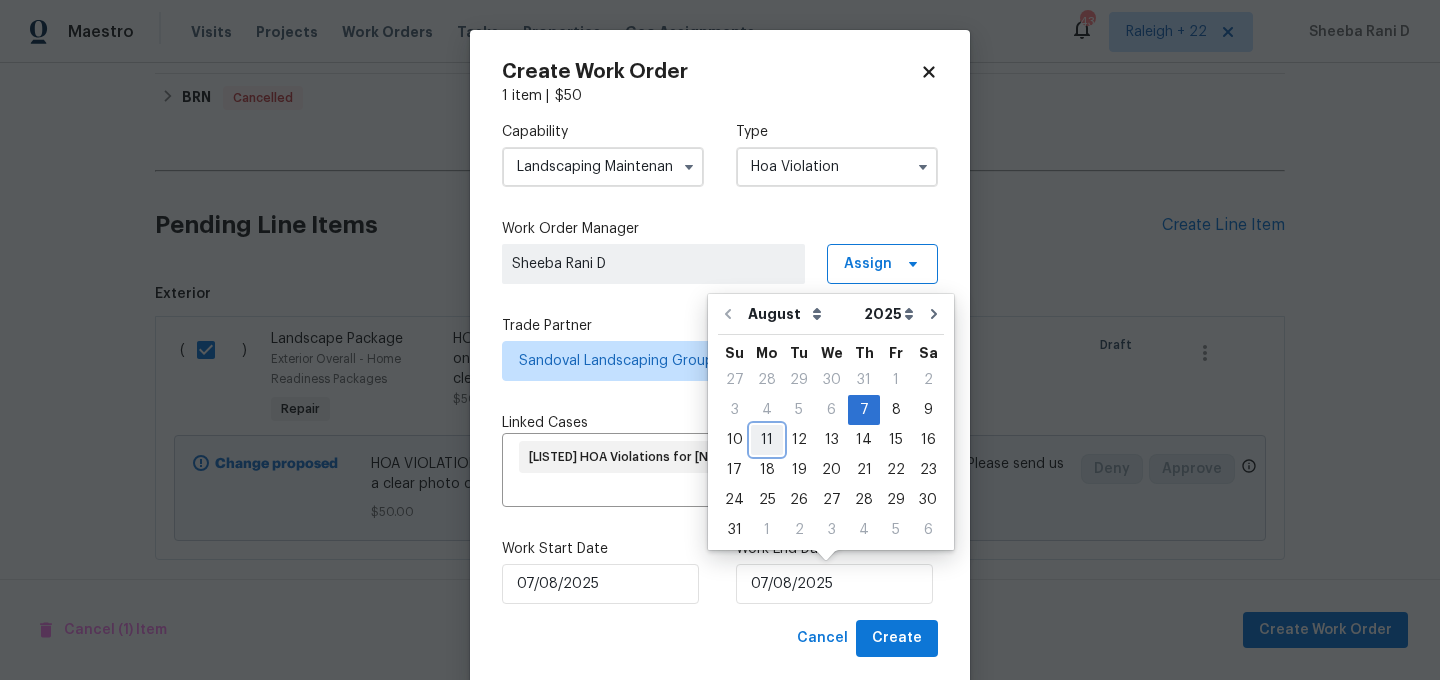 click on "11" at bounding box center (767, 440) 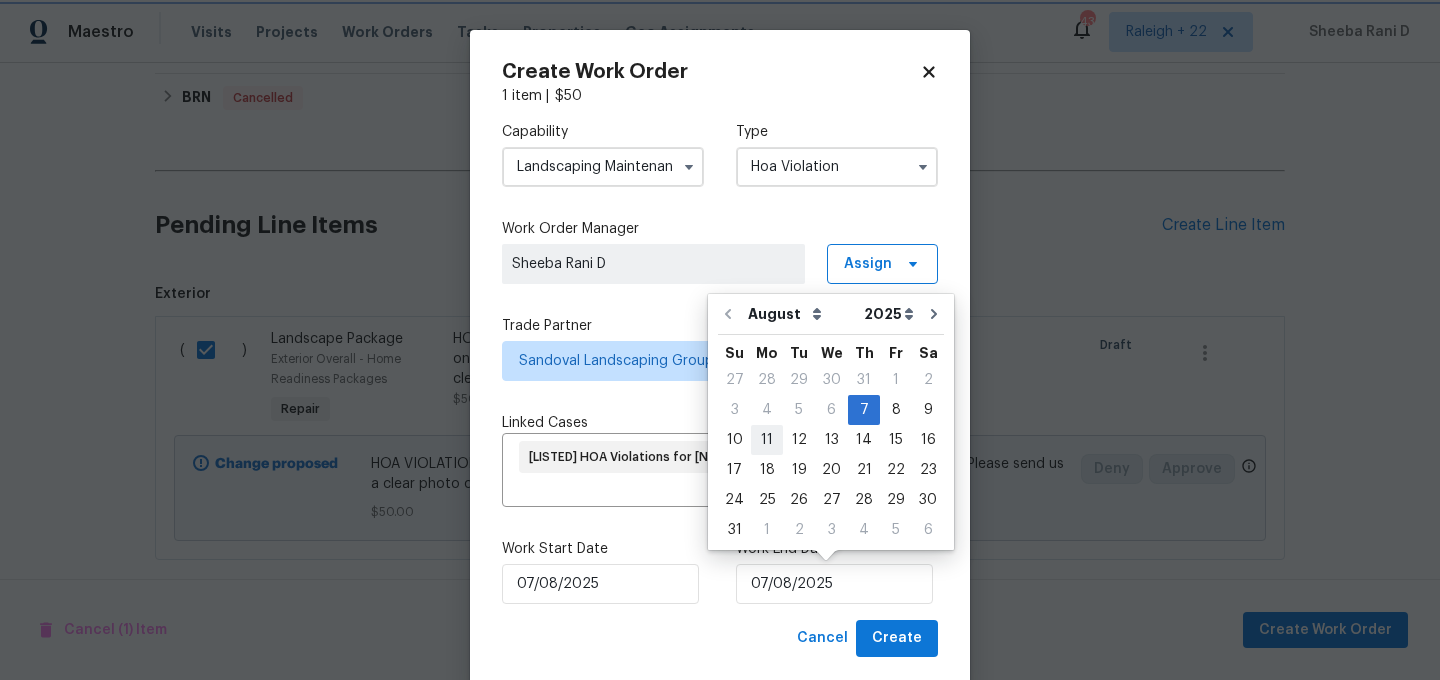 type on "11/08/2025" 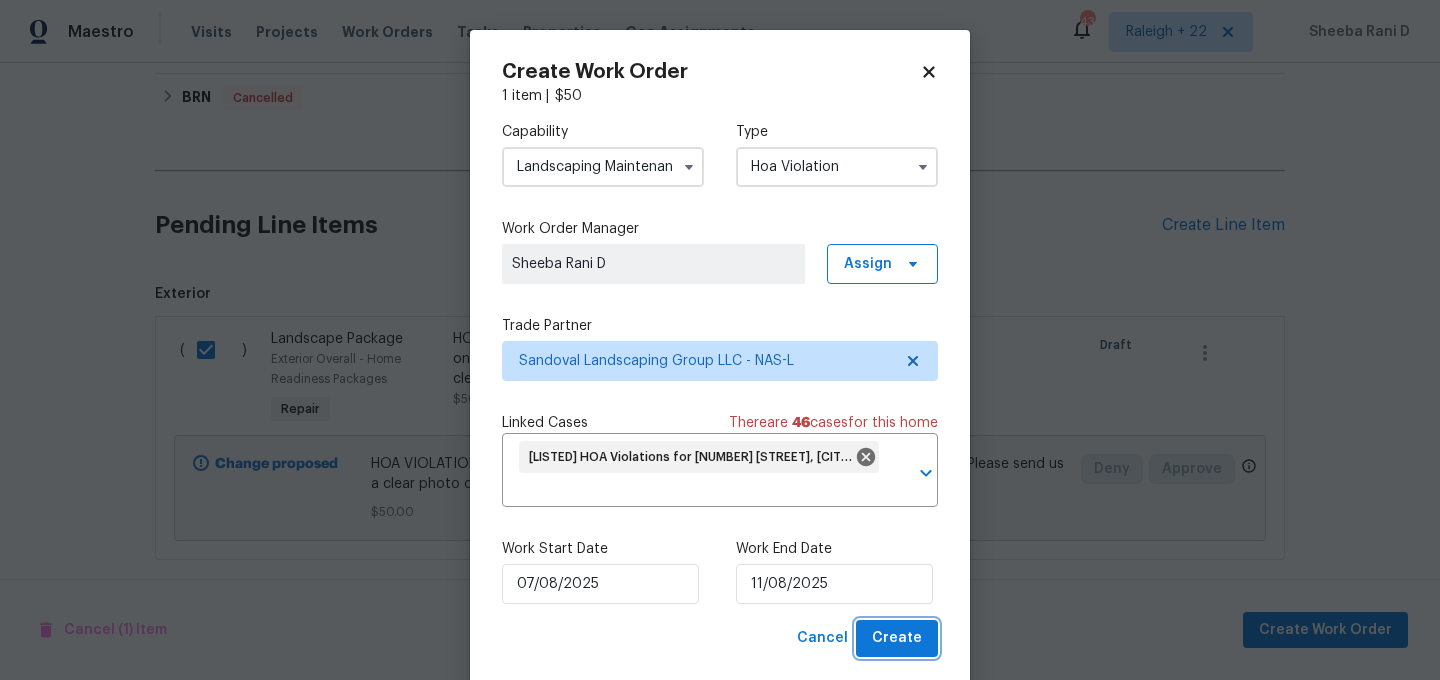 click on "Create" at bounding box center [897, 638] 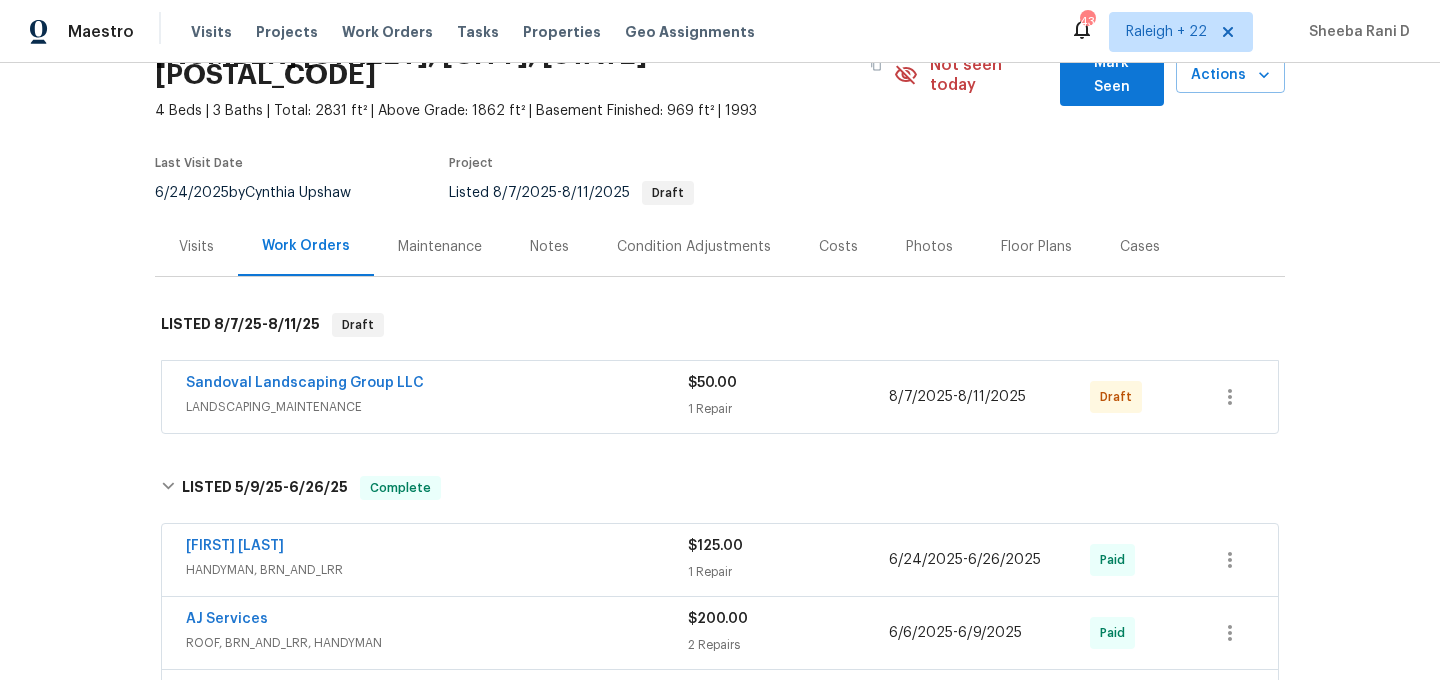 scroll, scrollTop: 115, scrollLeft: 0, axis: vertical 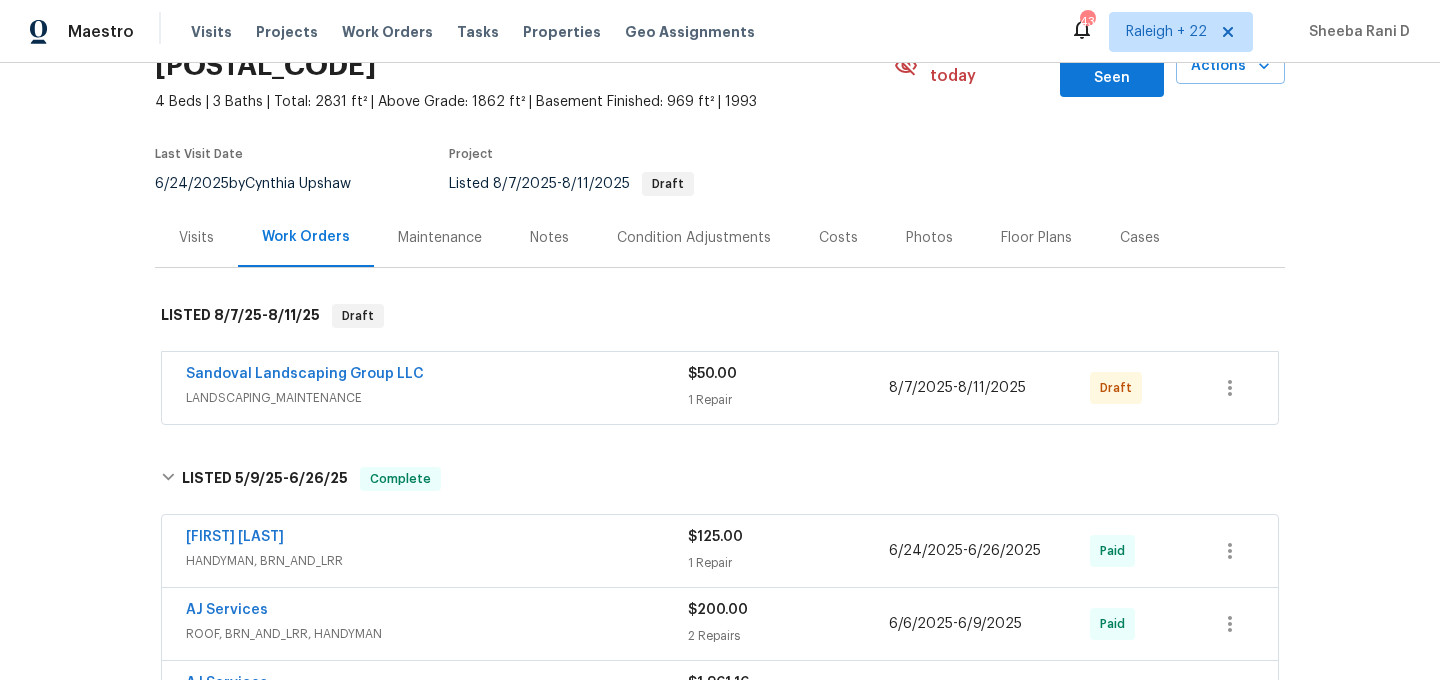 click on "LANDSCAPING_MAINTENANCE" at bounding box center (437, 398) 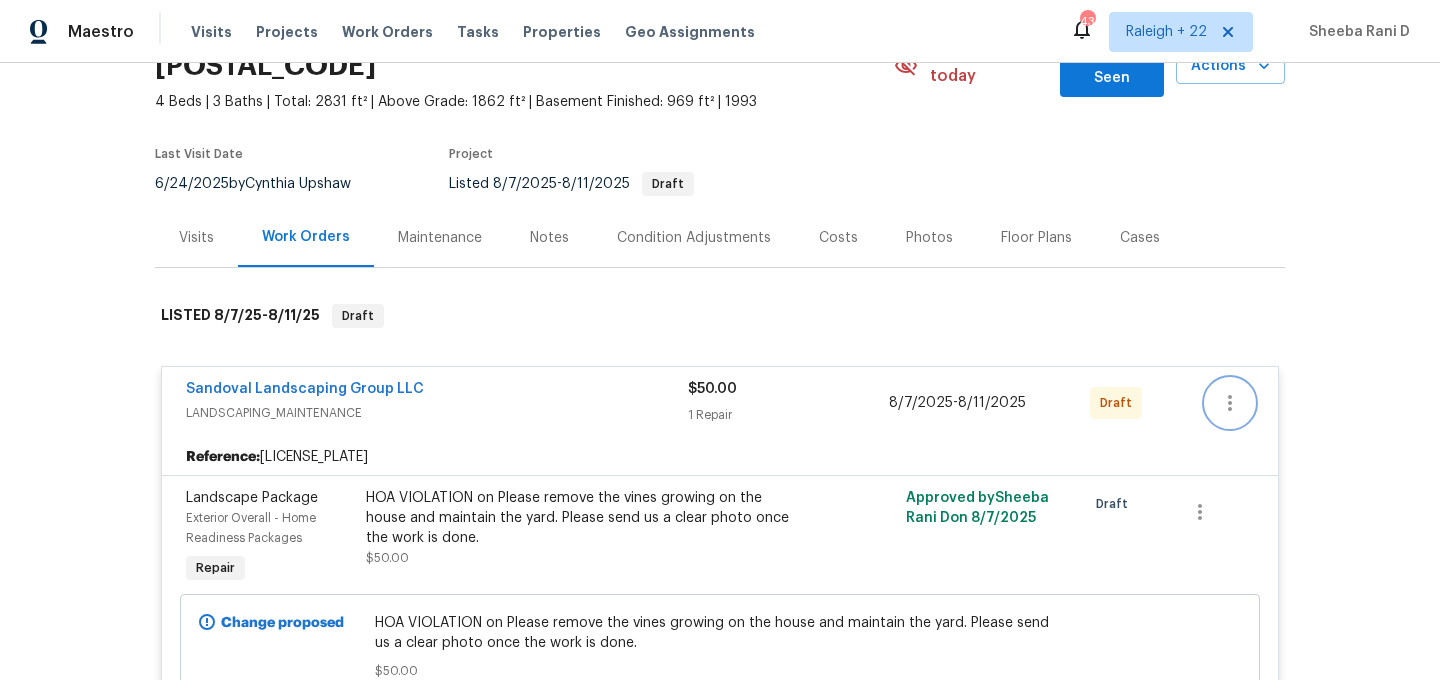 click at bounding box center (1230, 403) 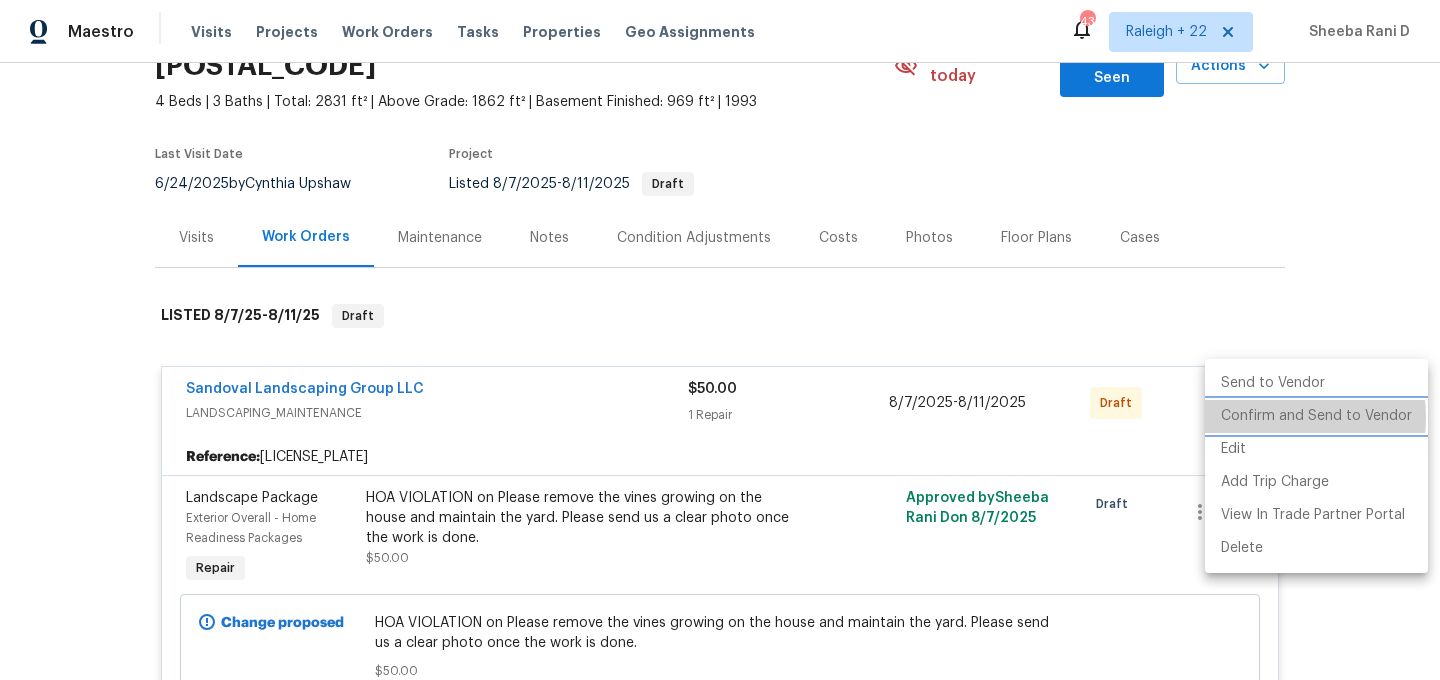 click on "Confirm and Send to Vendor" at bounding box center [1316, 416] 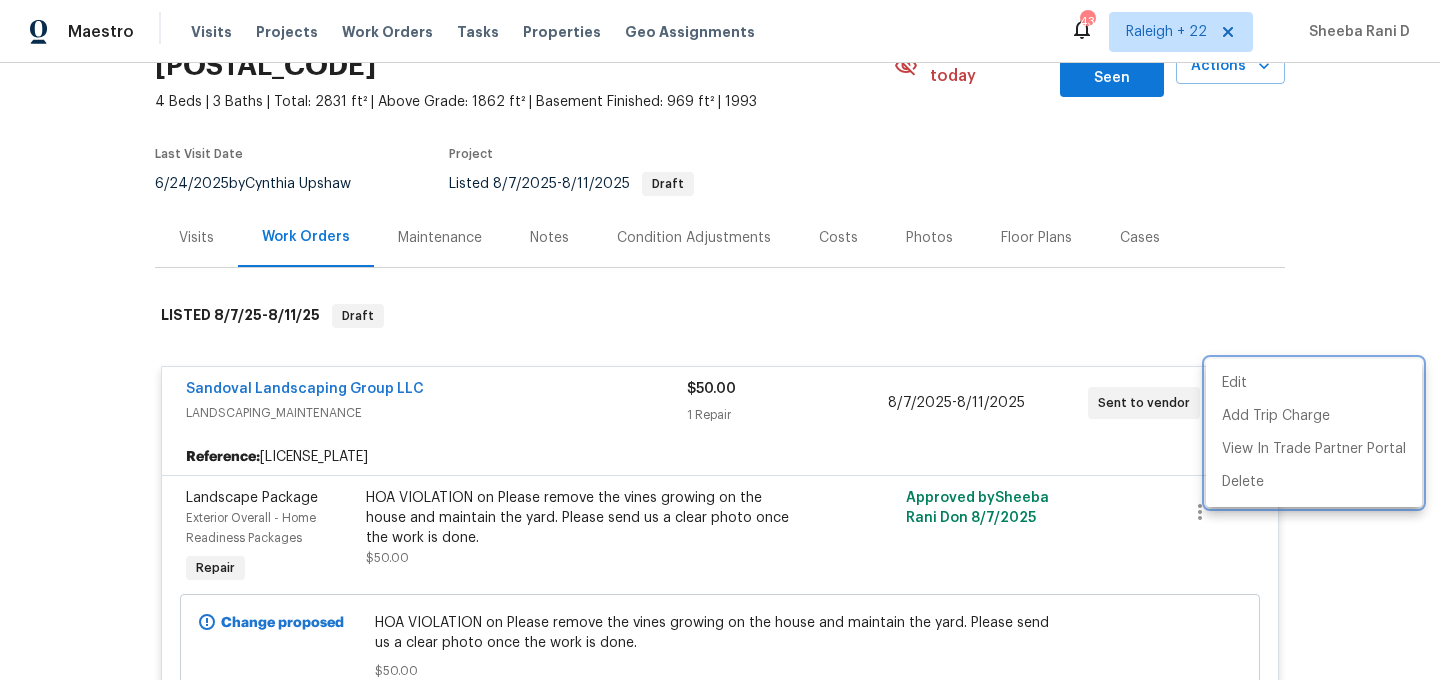 click at bounding box center (720, 340) 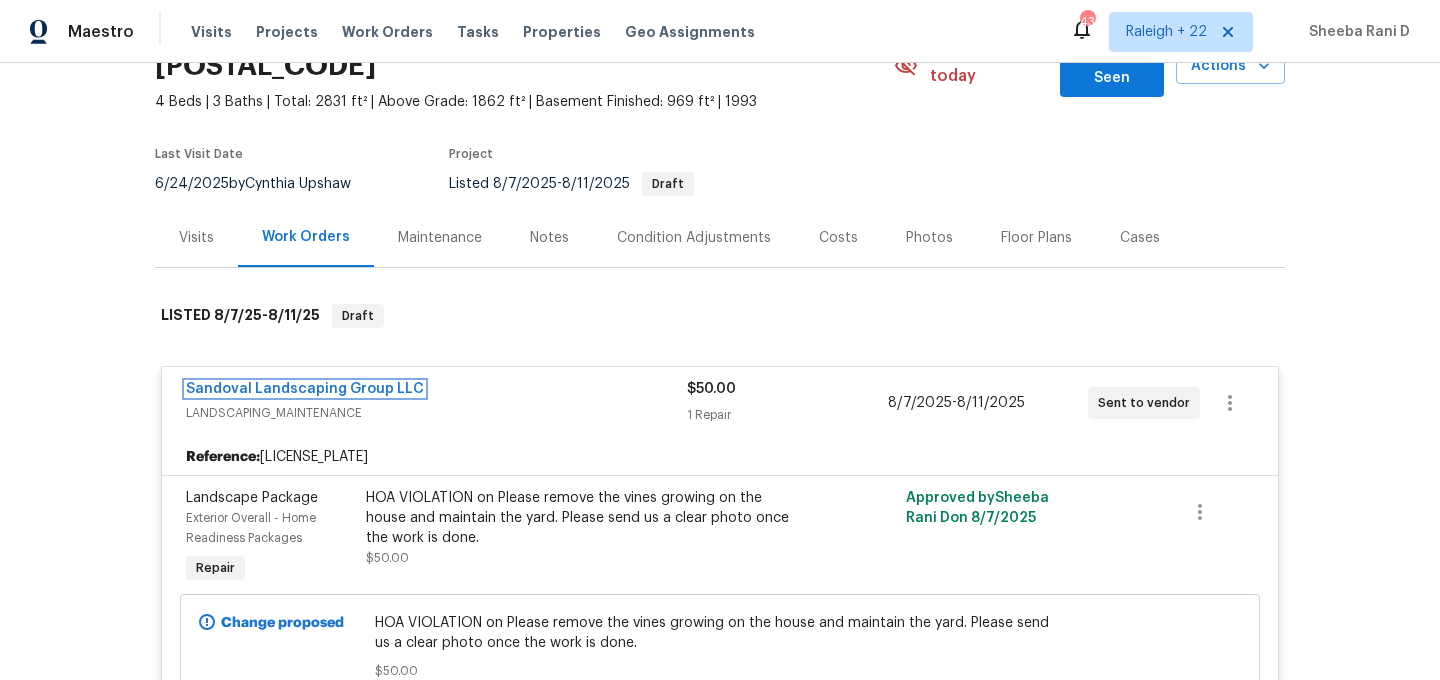 click on "Sandoval Landscaping Group LLC" at bounding box center (305, 389) 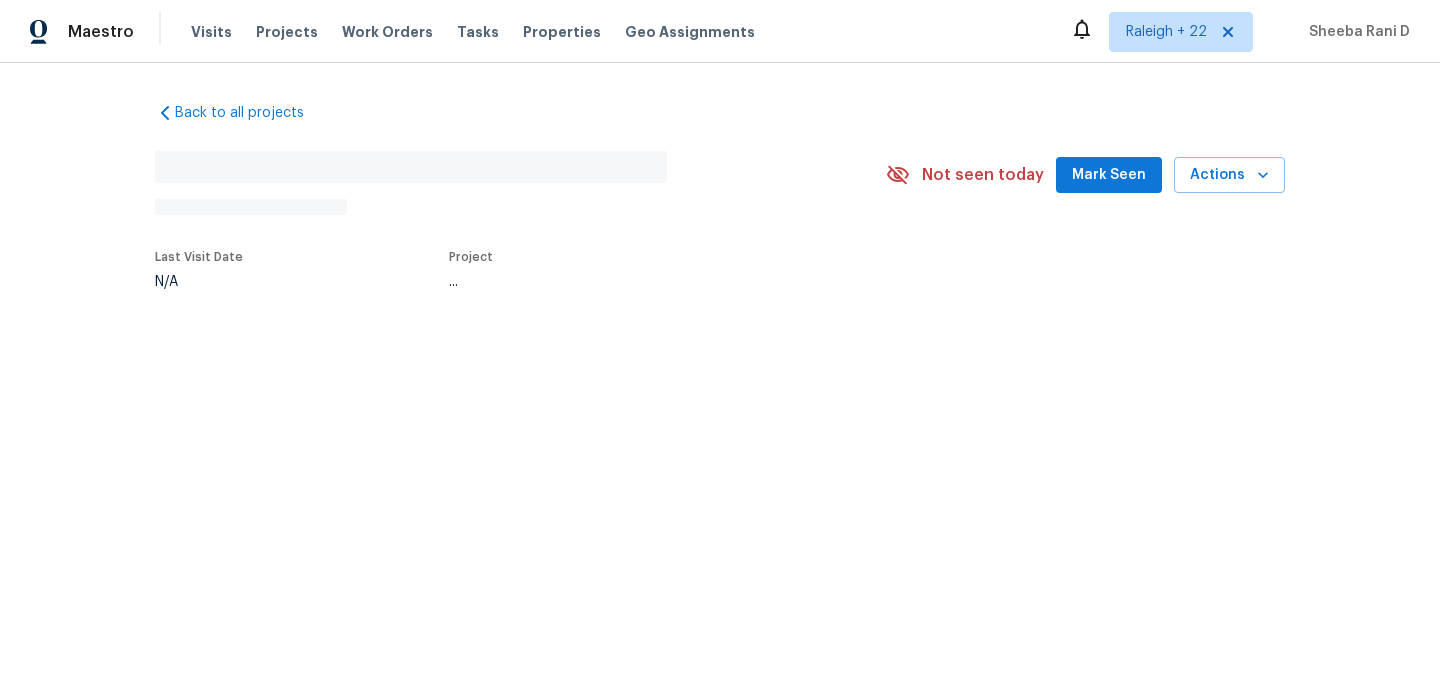 scroll, scrollTop: 0, scrollLeft: 0, axis: both 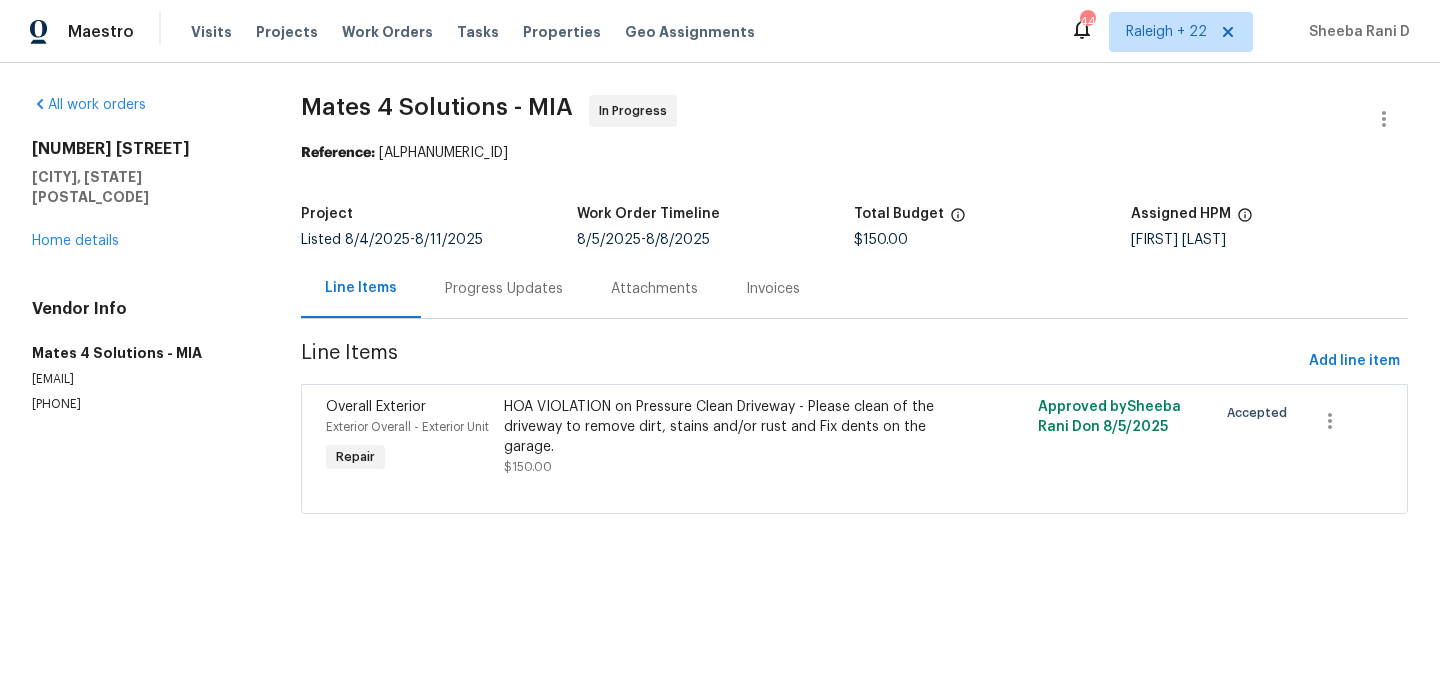 click on "Progress Updates" at bounding box center [504, 288] 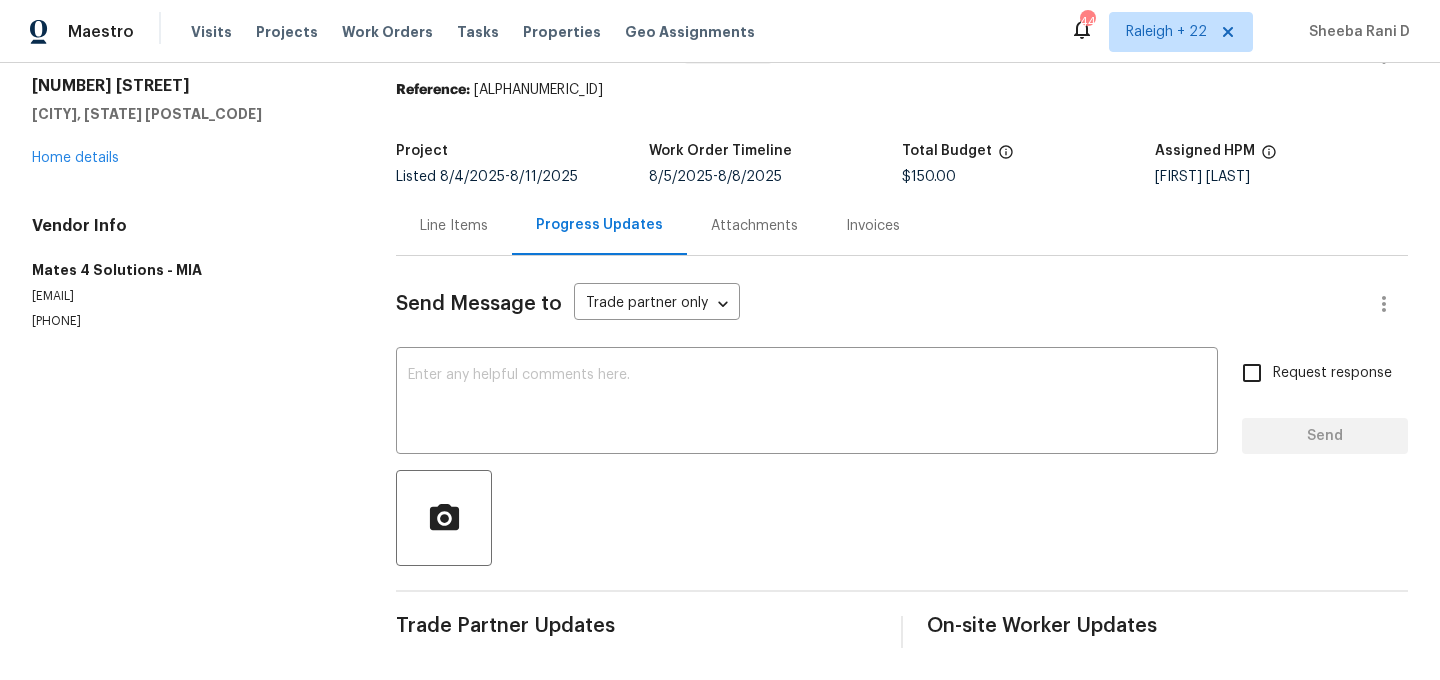 scroll, scrollTop: 0, scrollLeft: 0, axis: both 